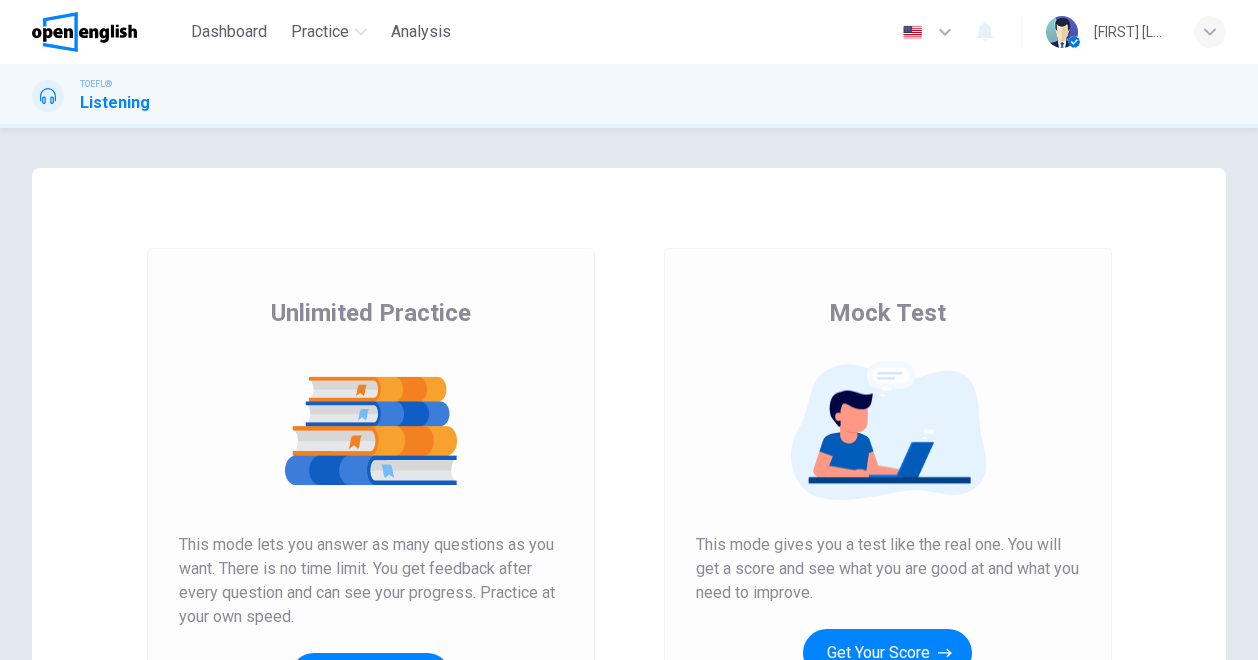scroll, scrollTop: 0, scrollLeft: 0, axis: both 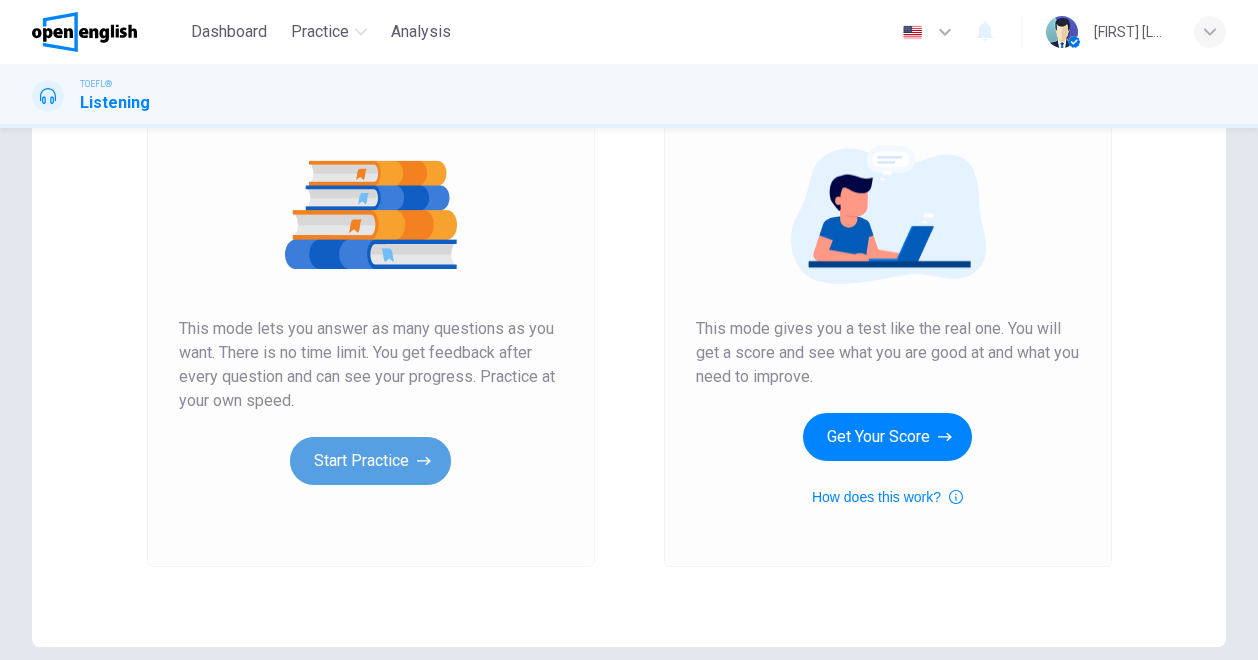 click on "Start Practice" at bounding box center [370, 461] 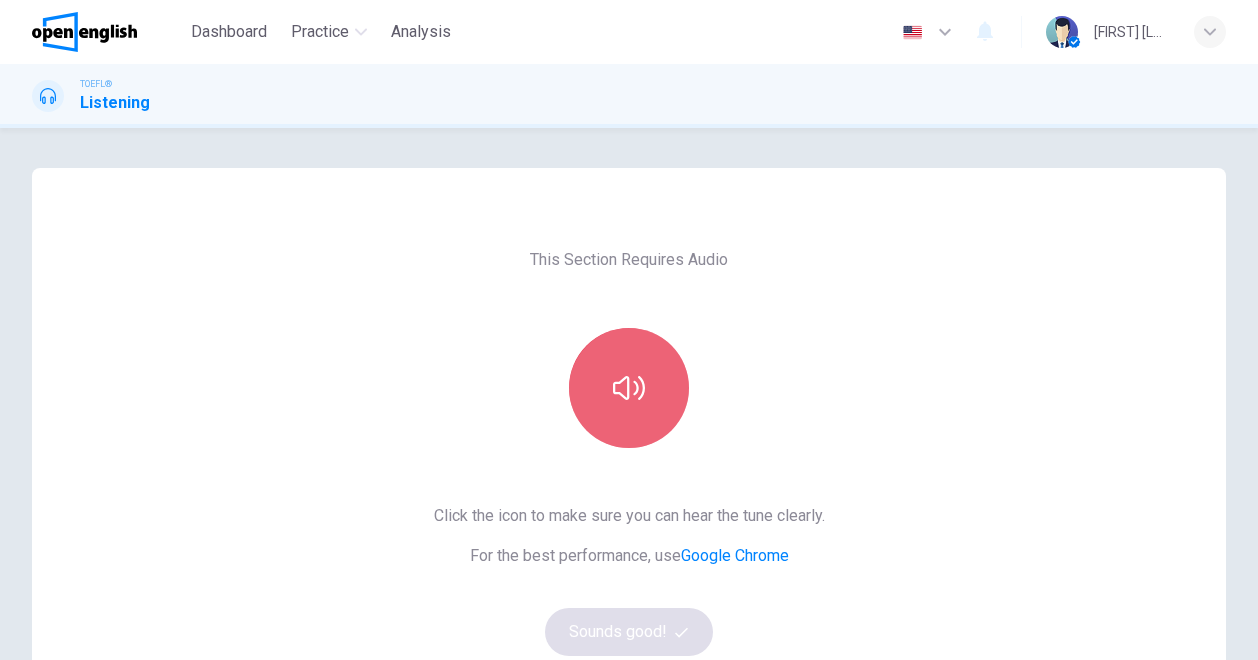 click at bounding box center (629, 388) 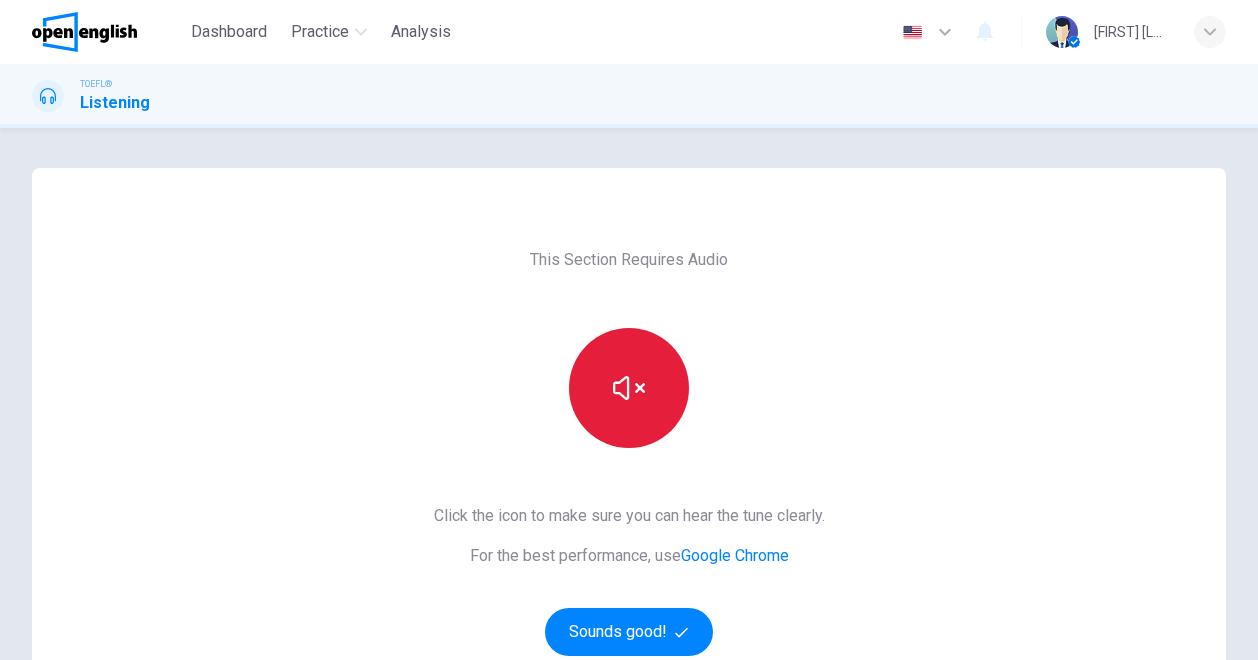 type 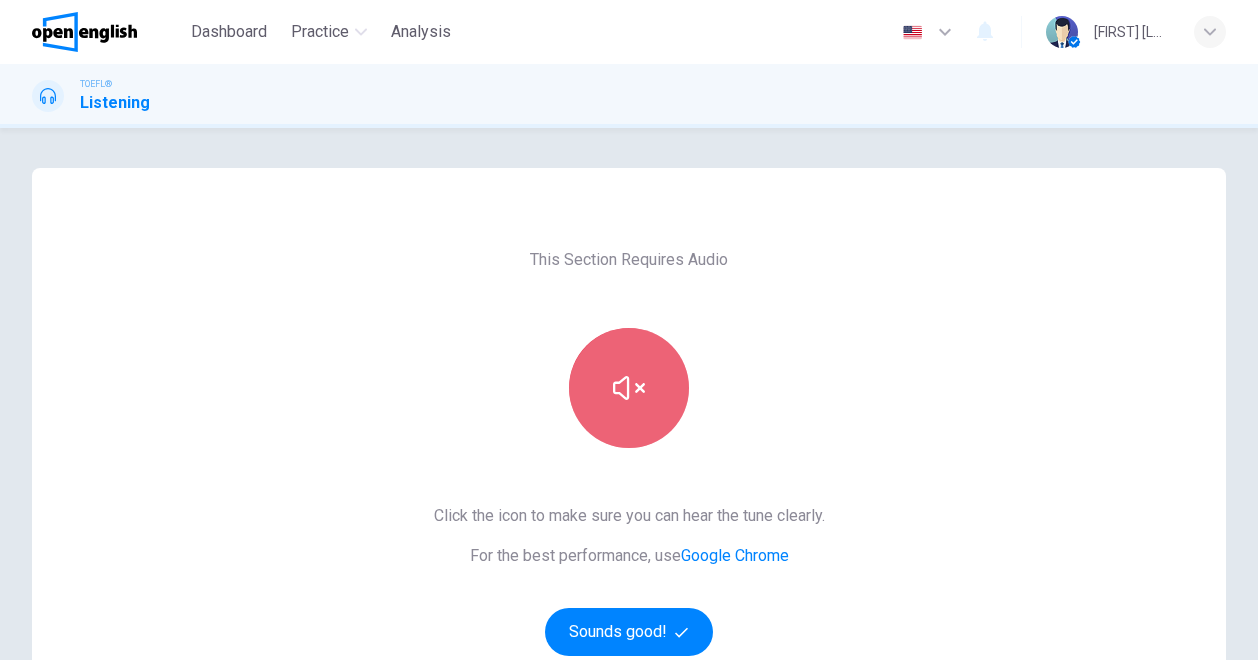 click at bounding box center (629, 388) 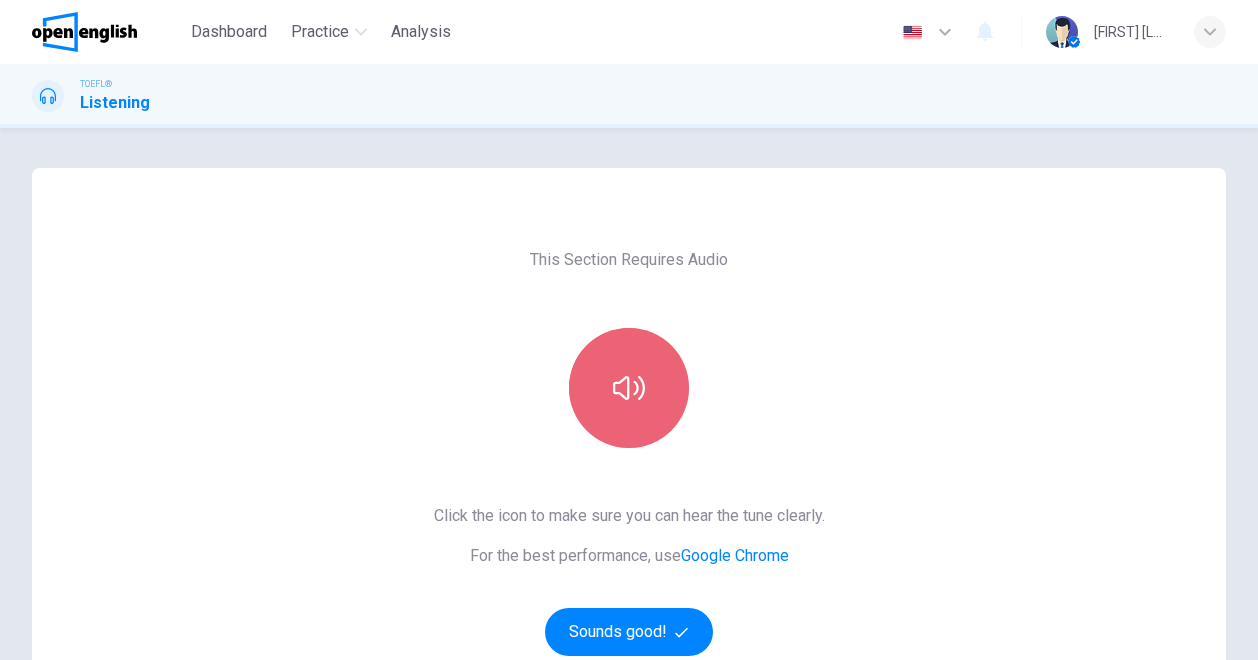 click at bounding box center [629, 388] 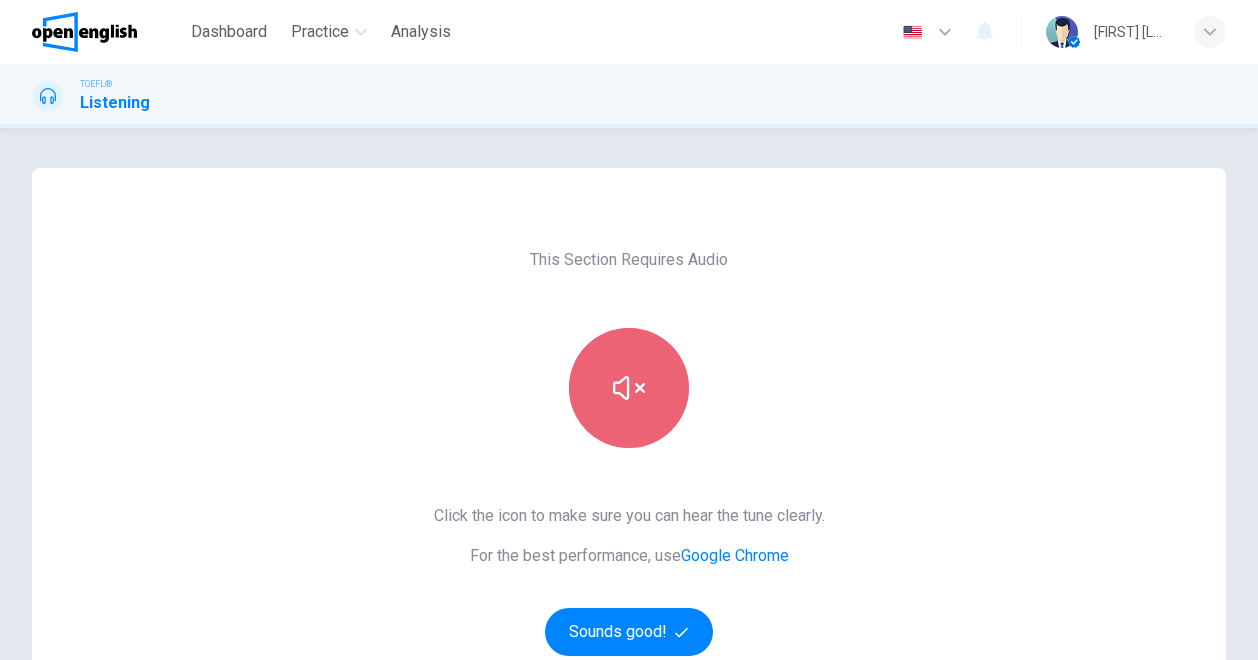 click at bounding box center (629, 388) 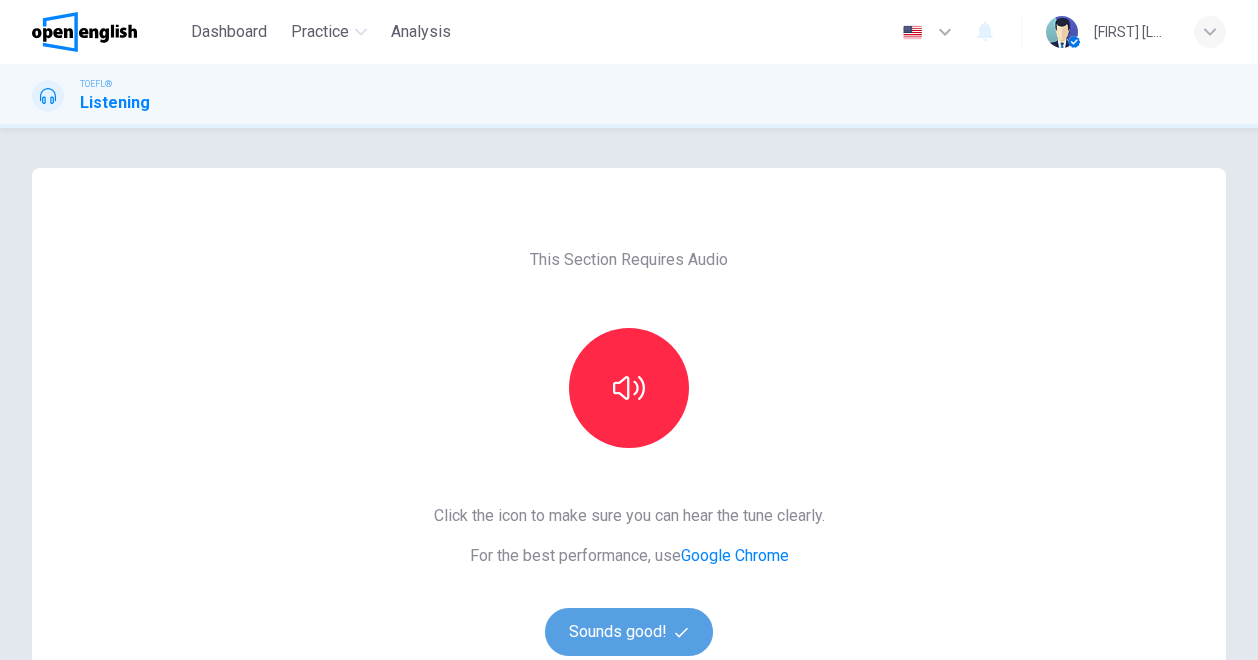 click on "Sounds good!" at bounding box center [629, 632] 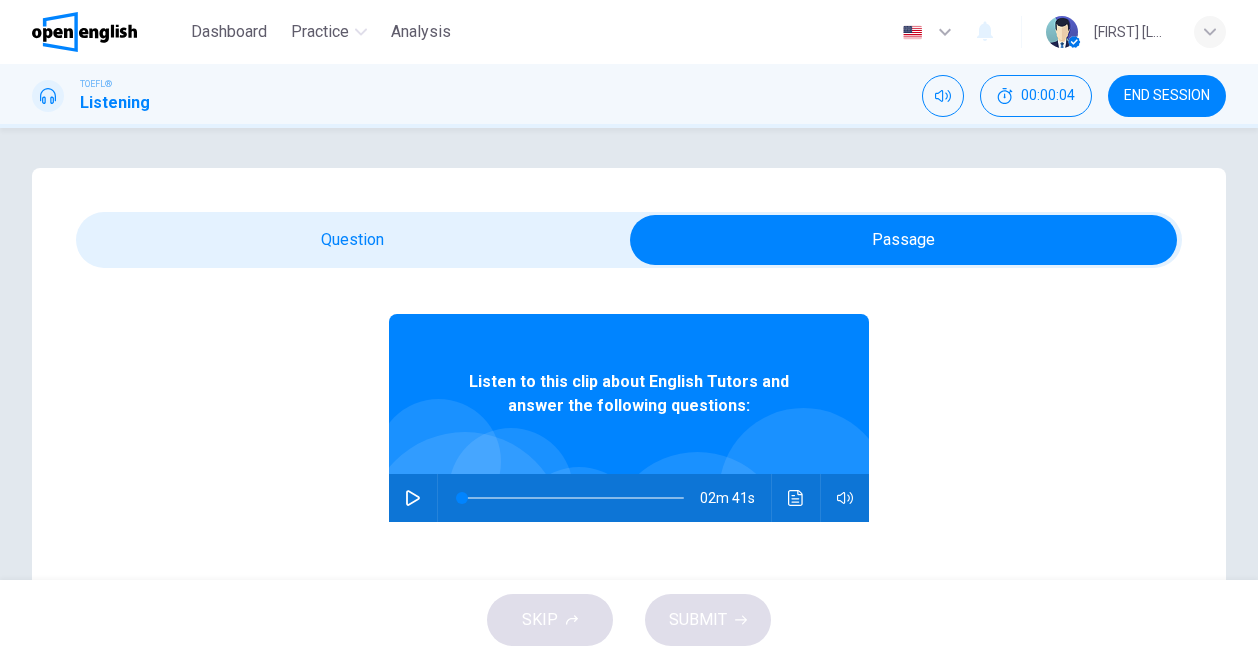 scroll, scrollTop: 51, scrollLeft: 0, axis: vertical 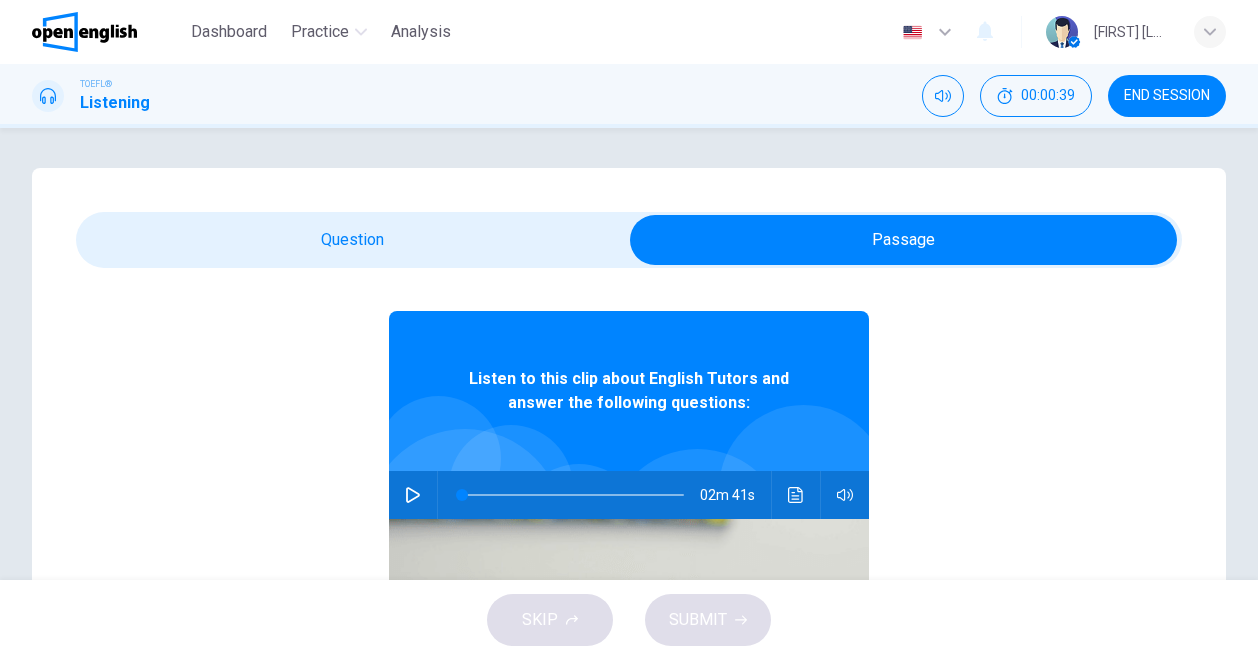 click at bounding box center (803, 489) 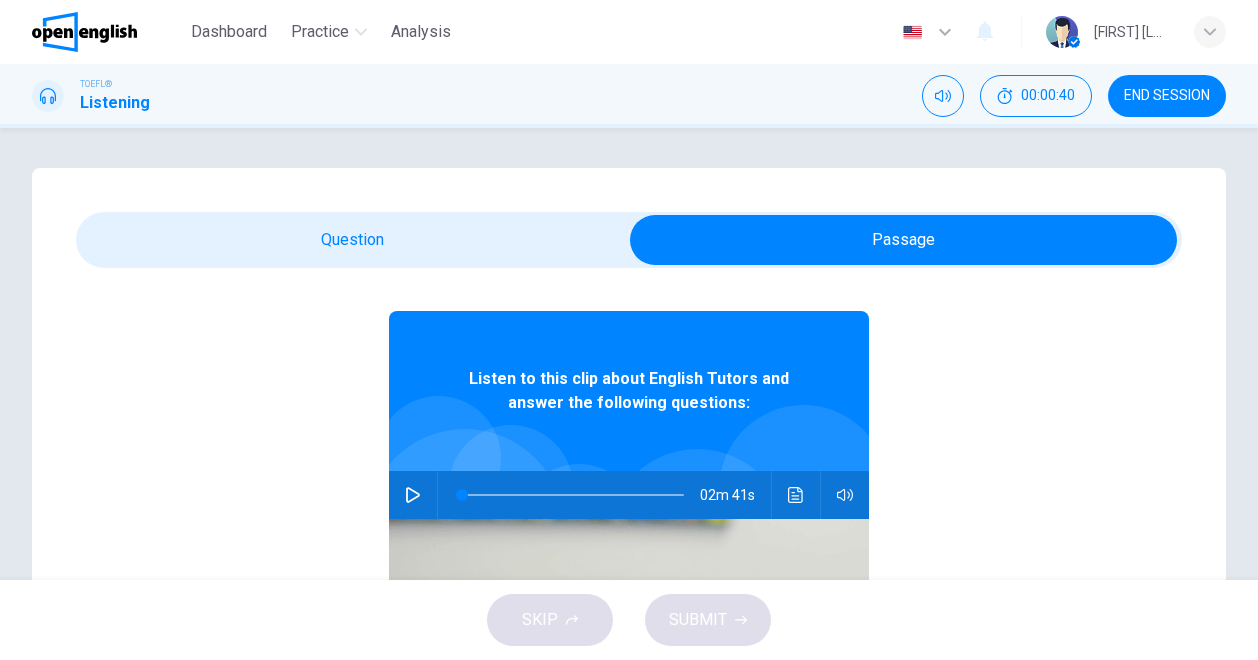 scroll, scrollTop: 112, scrollLeft: 0, axis: vertical 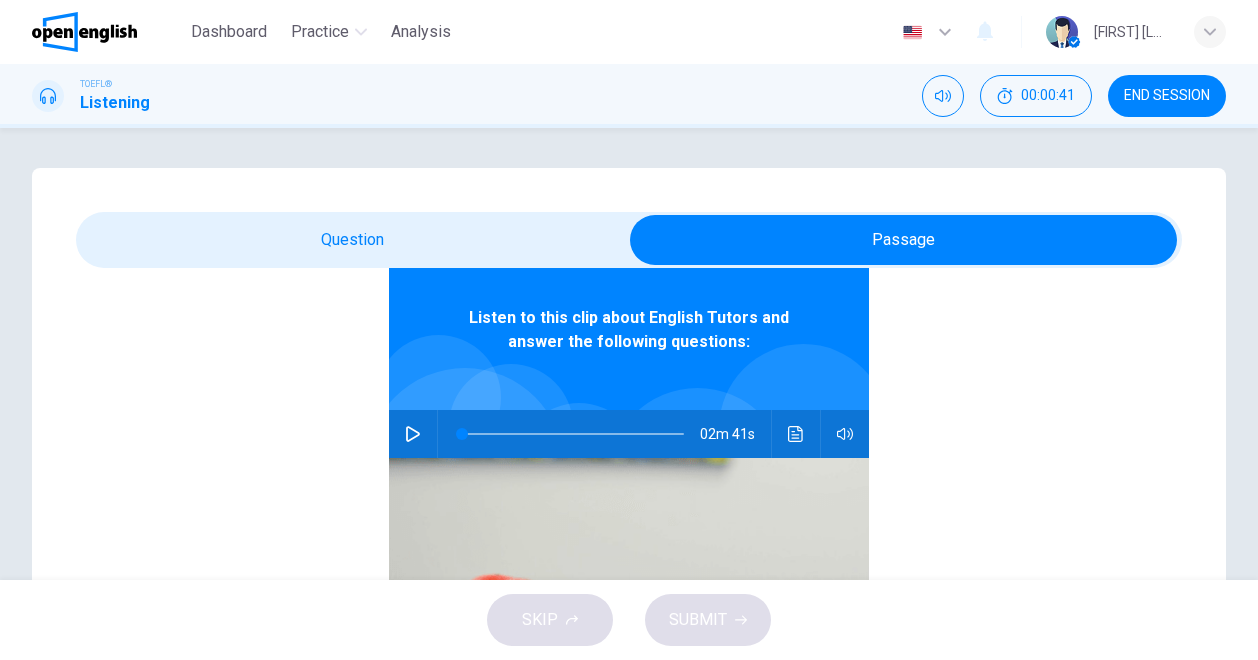 click 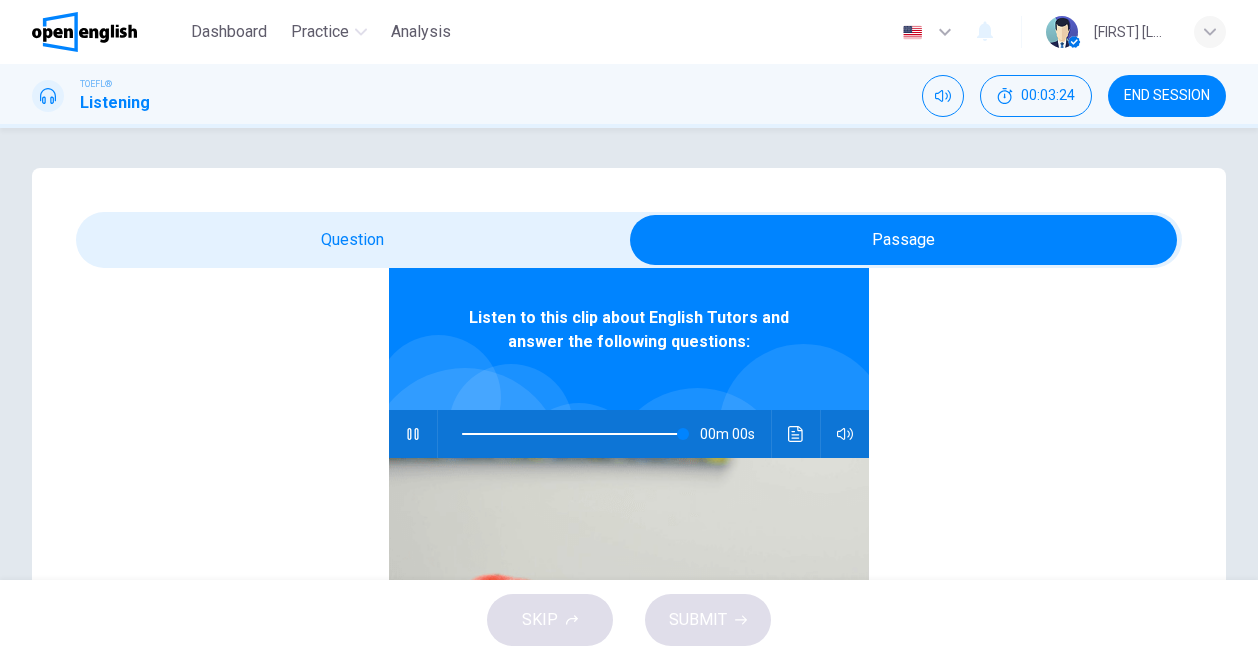 type on "*" 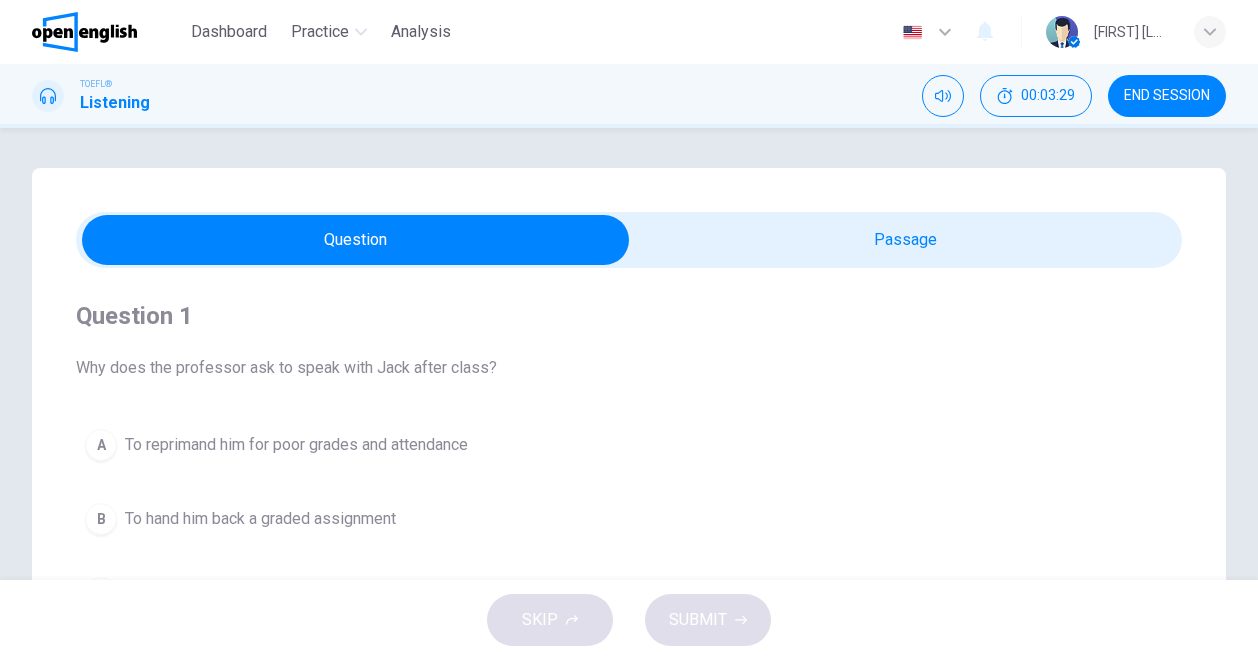 scroll, scrollTop: 0, scrollLeft: 0, axis: both 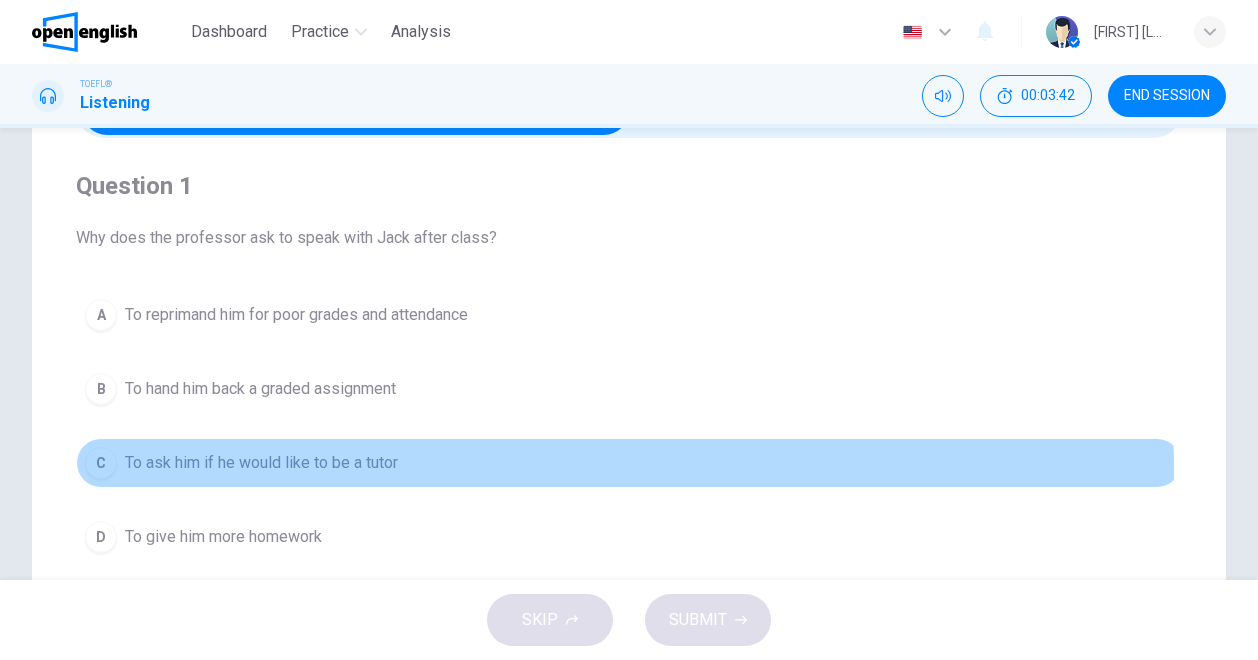 click on "To ask him if he would like to be a tutor" at bounding box center (261, 463) 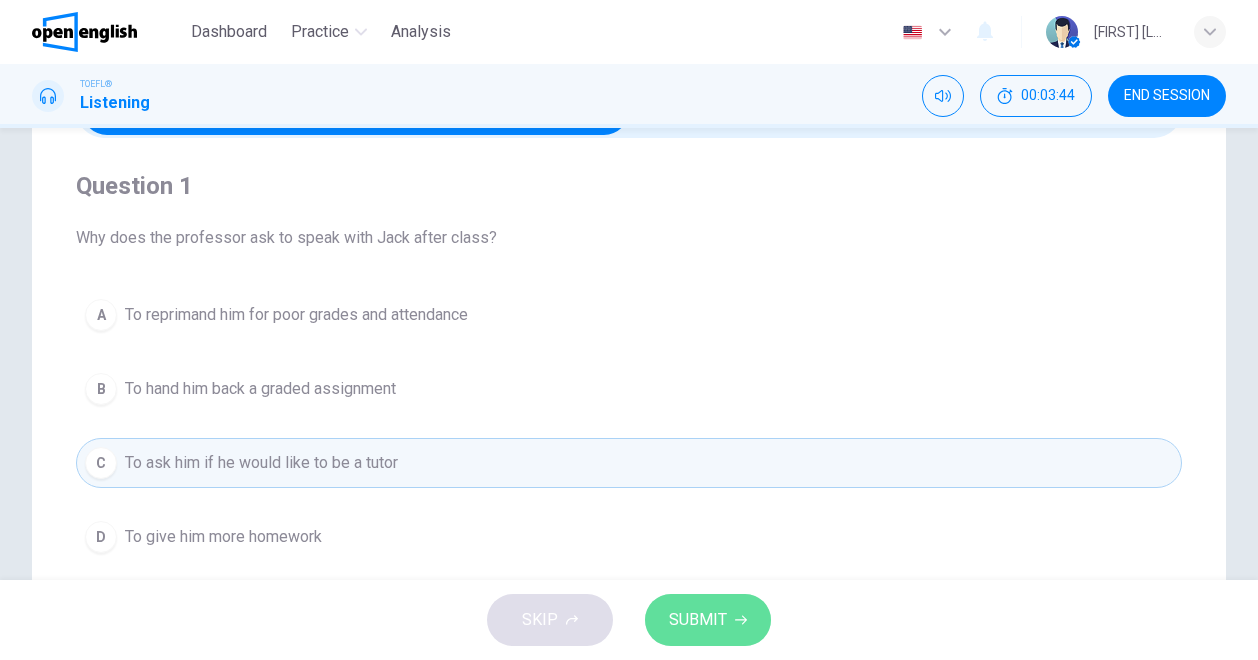 click on "SUBMIT" at bounding box center [708, 620] 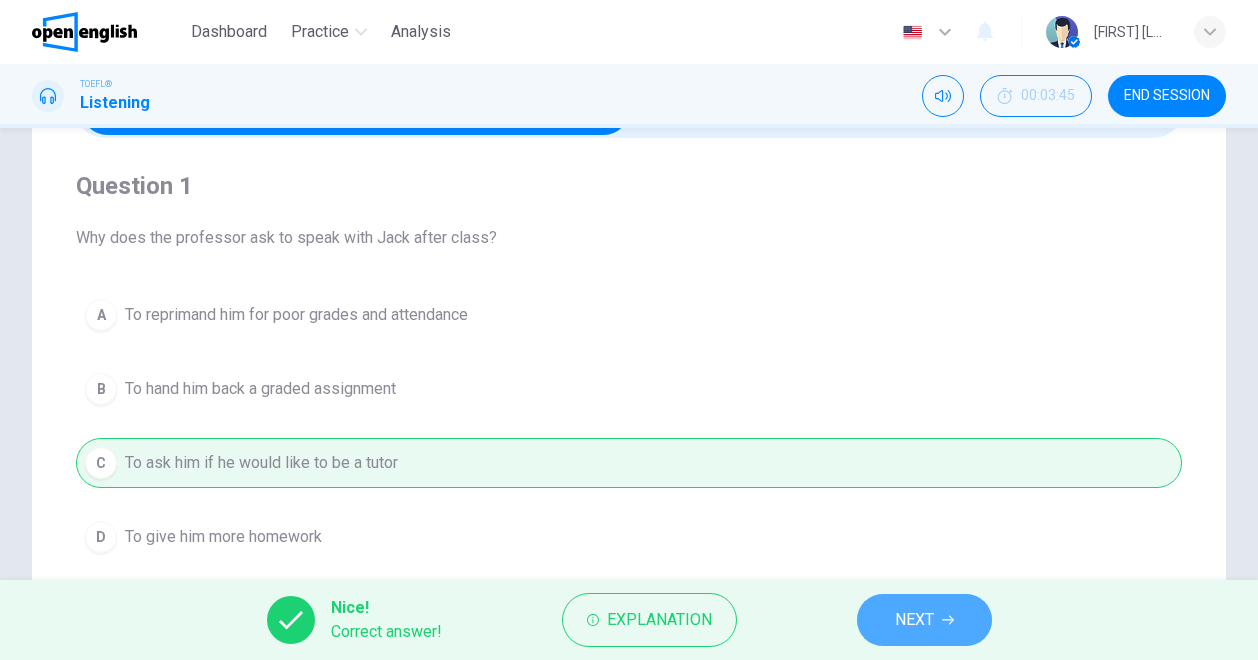 click on "NEXT" at bounding box center [924, 620] 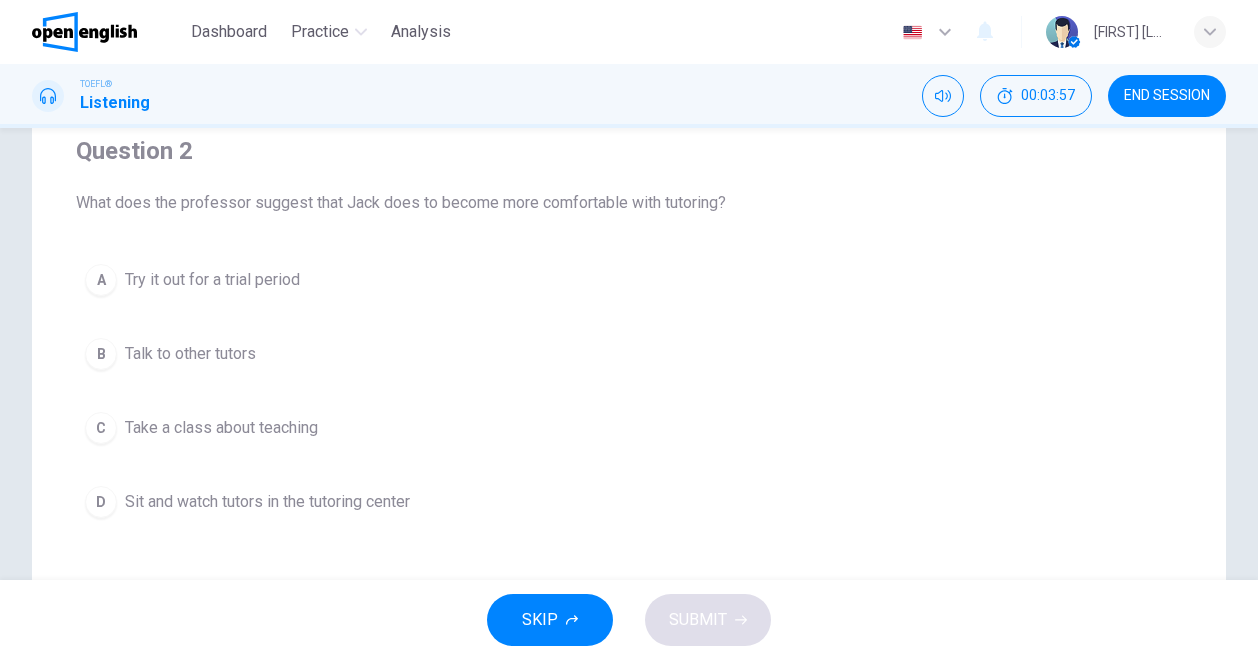 scroll, scrollTop: 166, scrollLeft: 0, axis: vertical 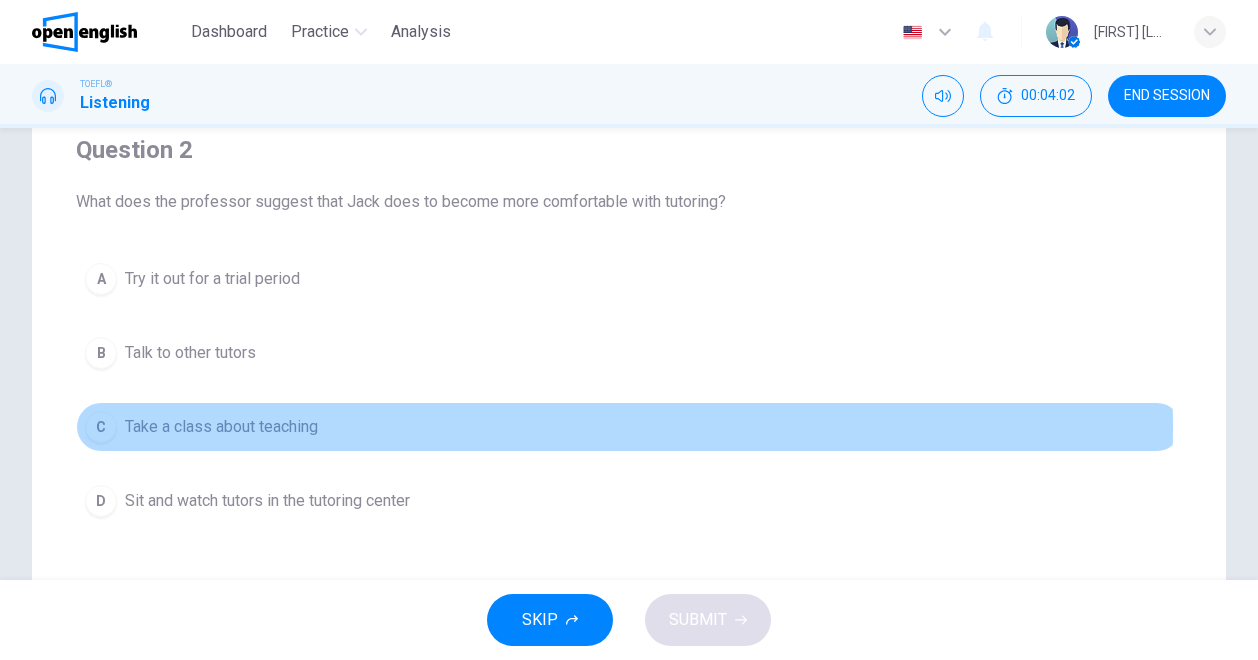 click on "Take a class about teaching" at bounding box center (221, 427) 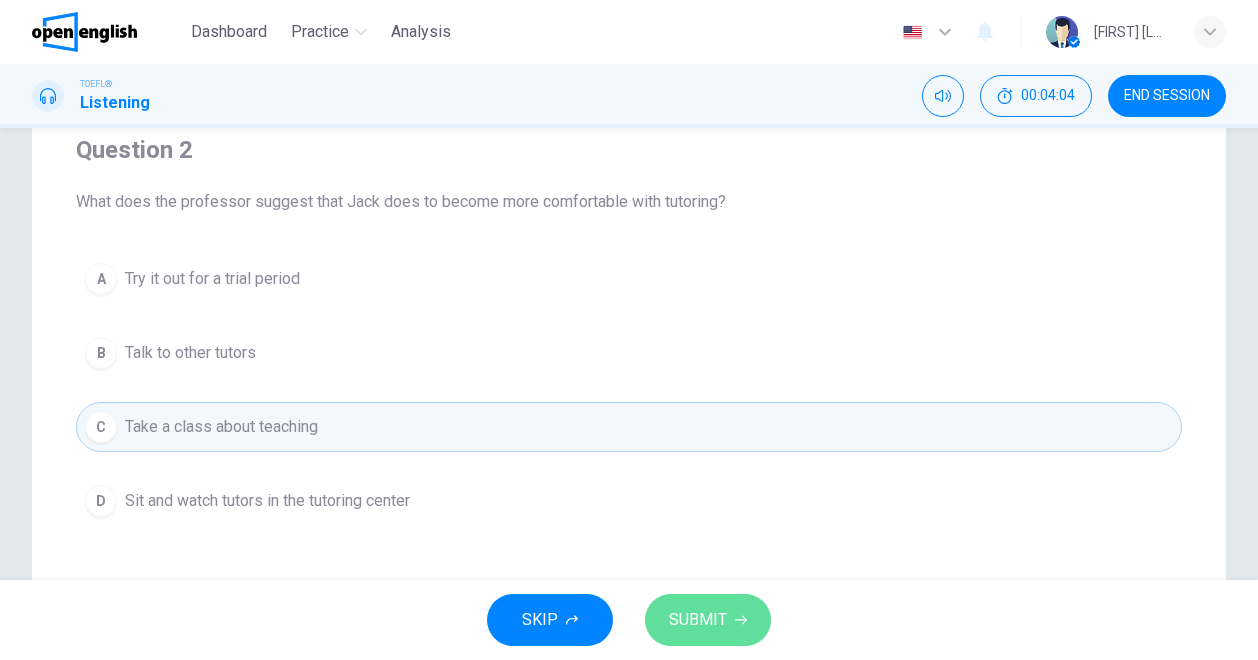 click 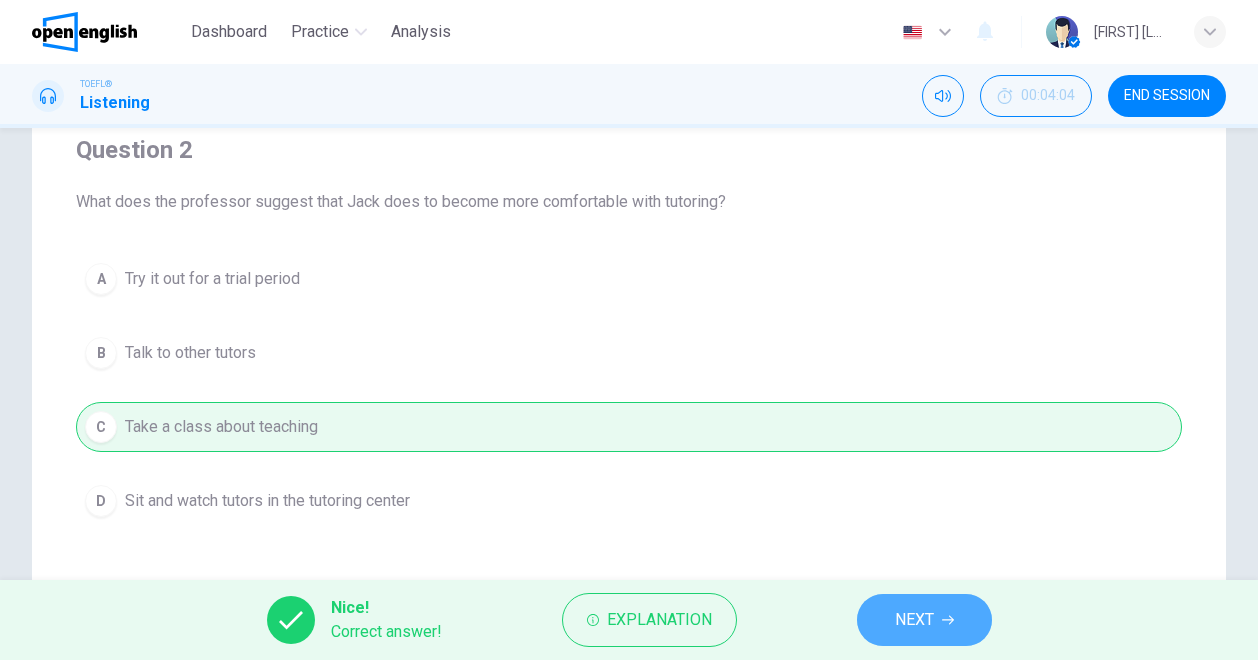 click on "NEXT" at bounding box center (914, 620) 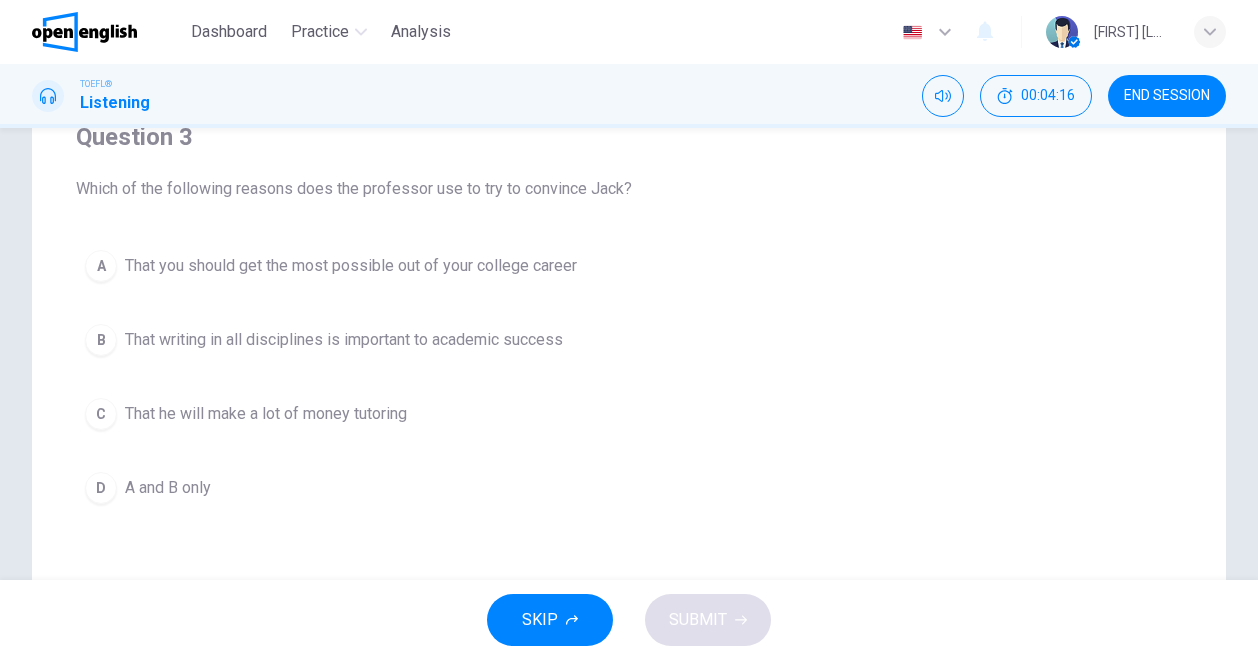 scroll, scrollTop: 180, scrollLeft: 0, axis: vertical 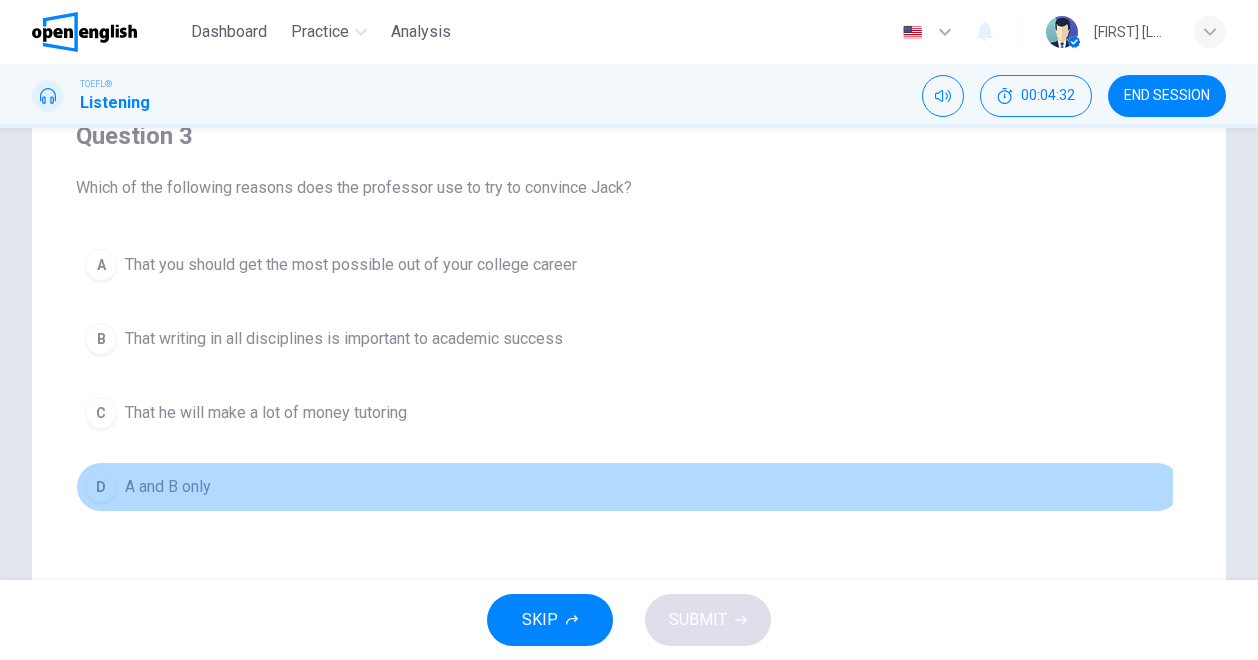 click on "A and B only" at bounding box center (168, 487) 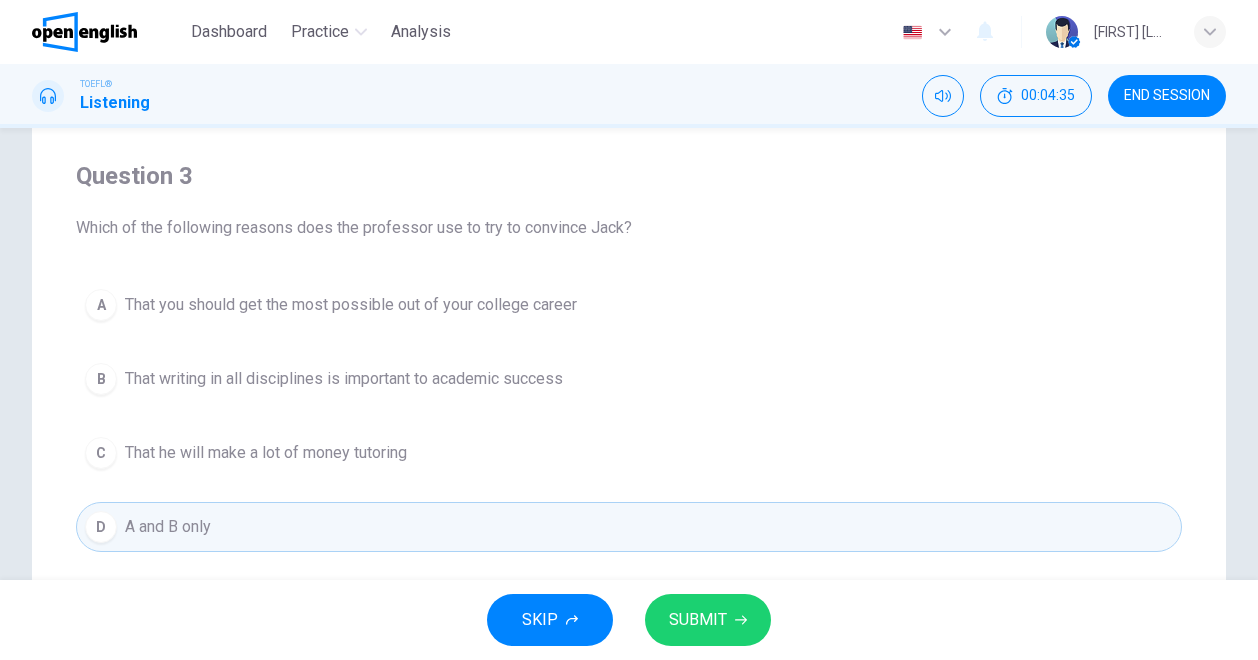 scroll, scrollTop: 143, scrollLeft: 0, axis: vertical 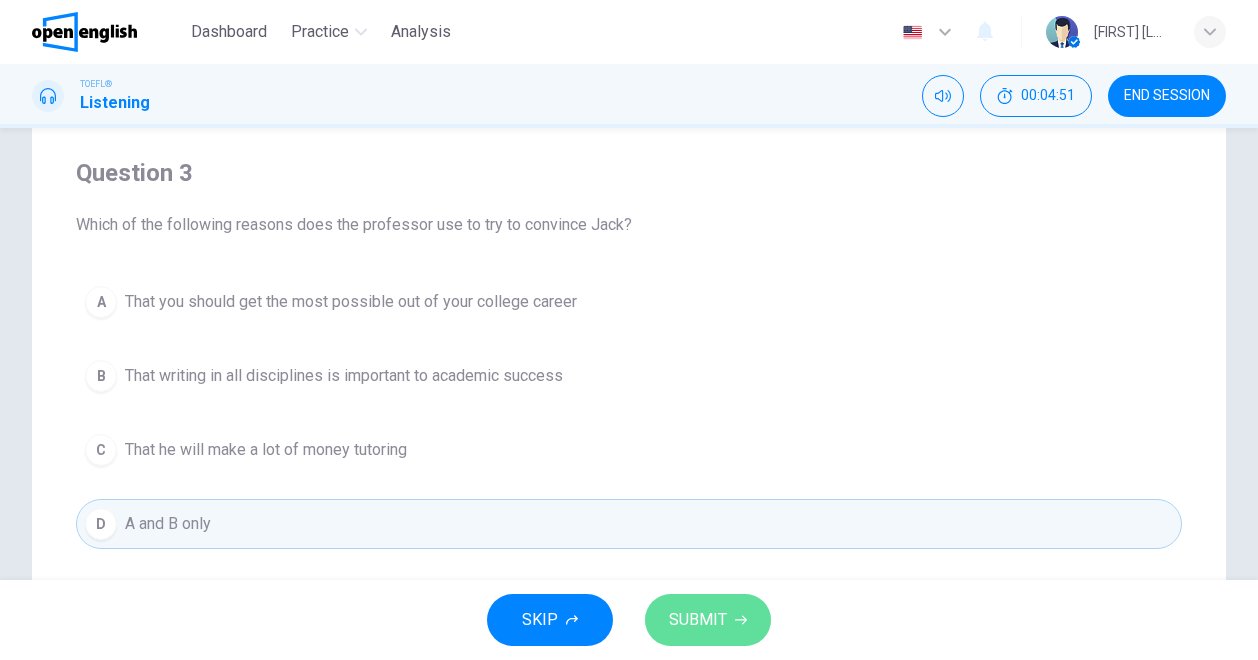 click on "SUBMIT" at bounding box center (698, 620) 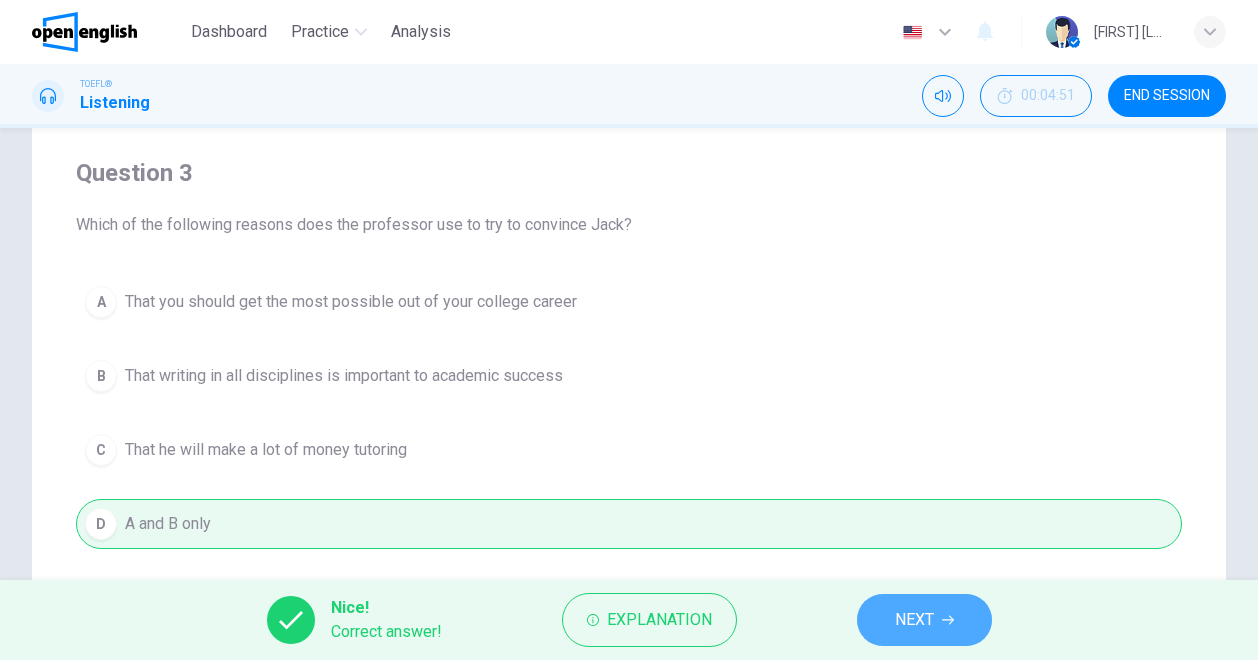 click on "NEXT" at bounding box center [914, 620] 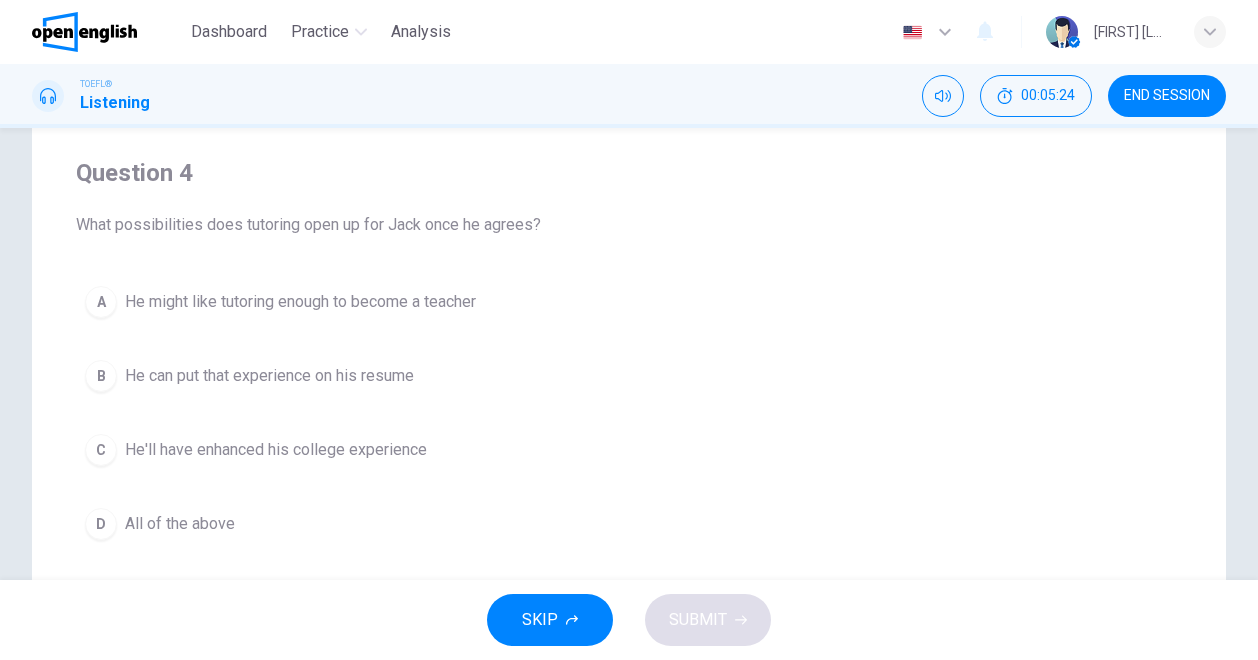 scroll, scrollTop: 167, scrollLeft: 0, axis: vertical 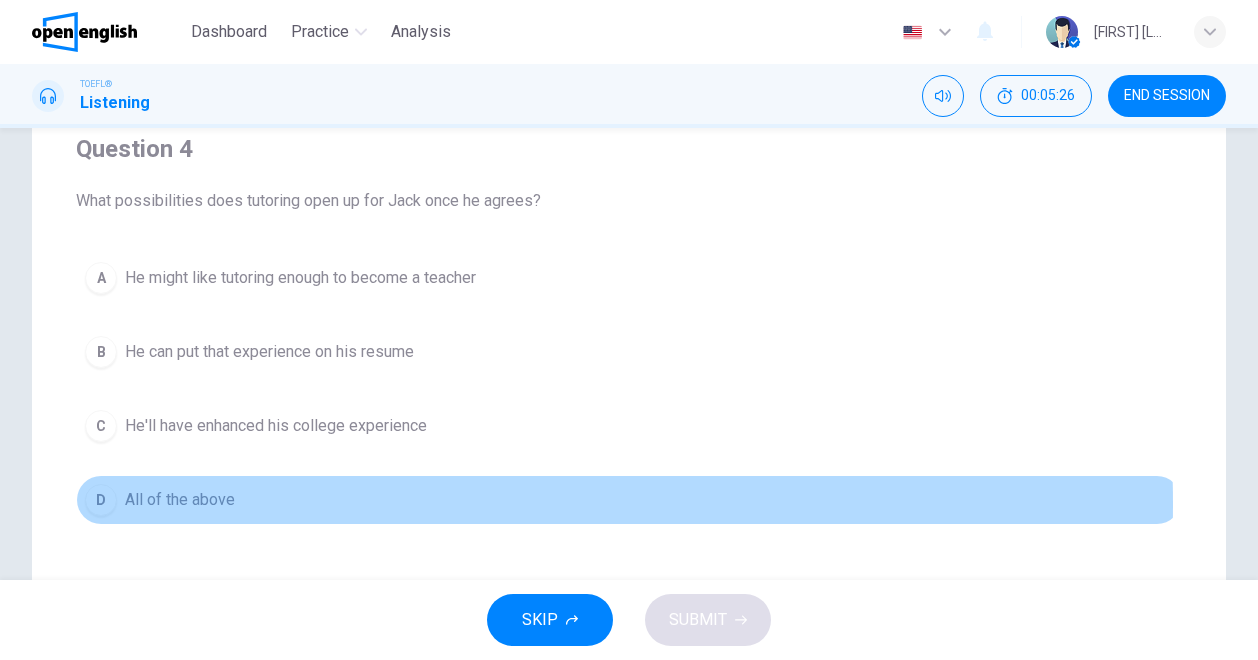 click on "D All of the above" at bounding box center (629, 500) 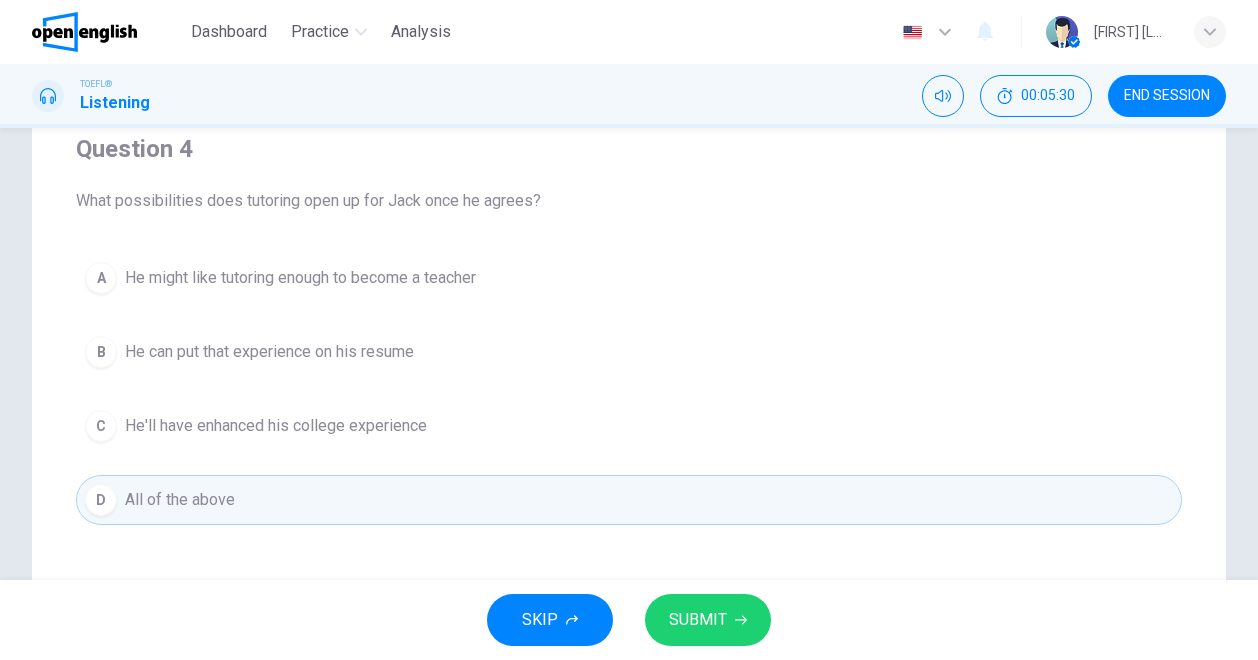 click on "SUBMIT" at bounding box center [698, 620] 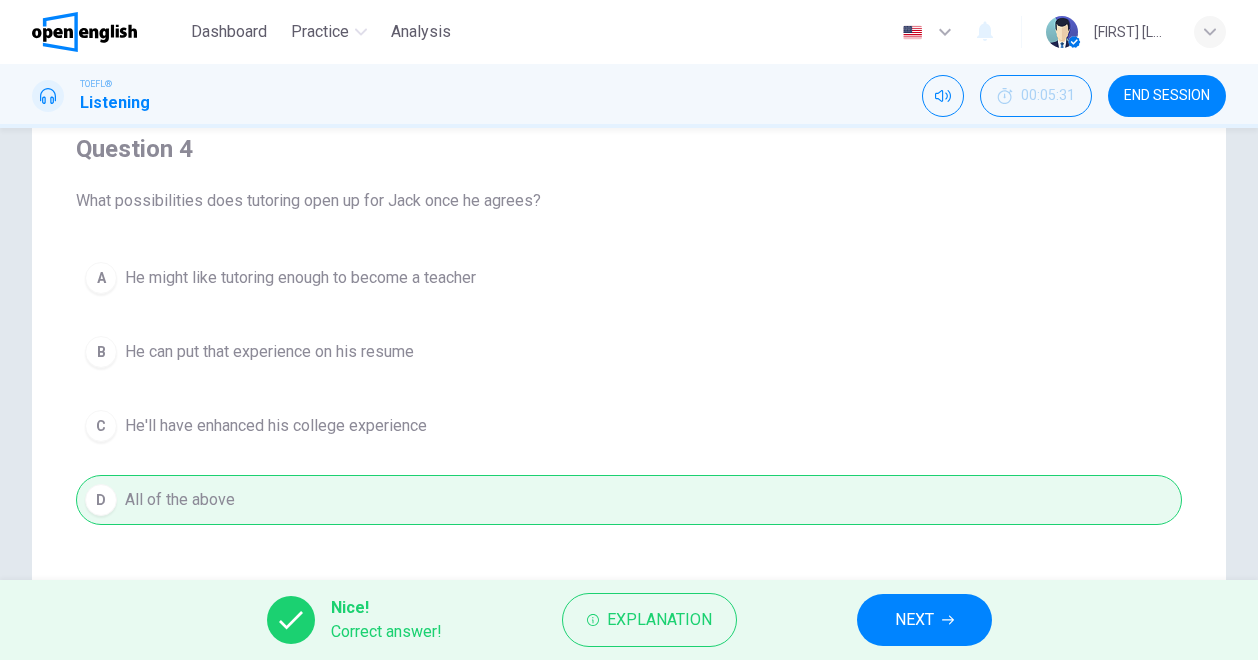 click on "NEXT" at bounding box center [914, 620] 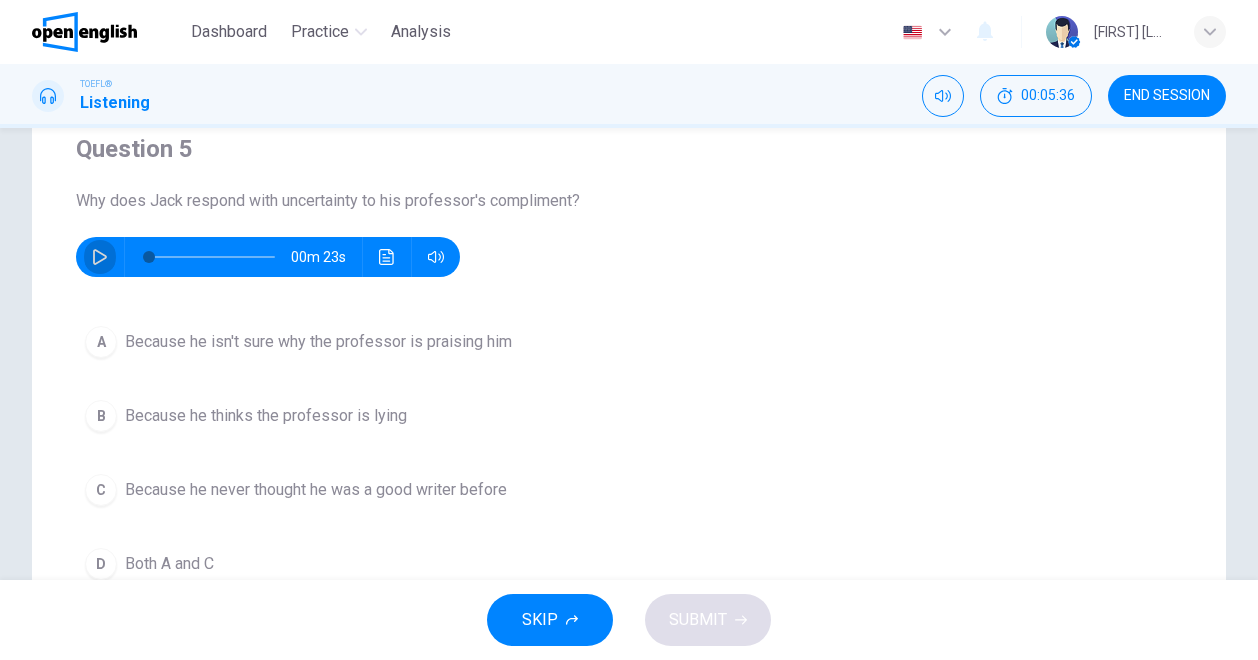click 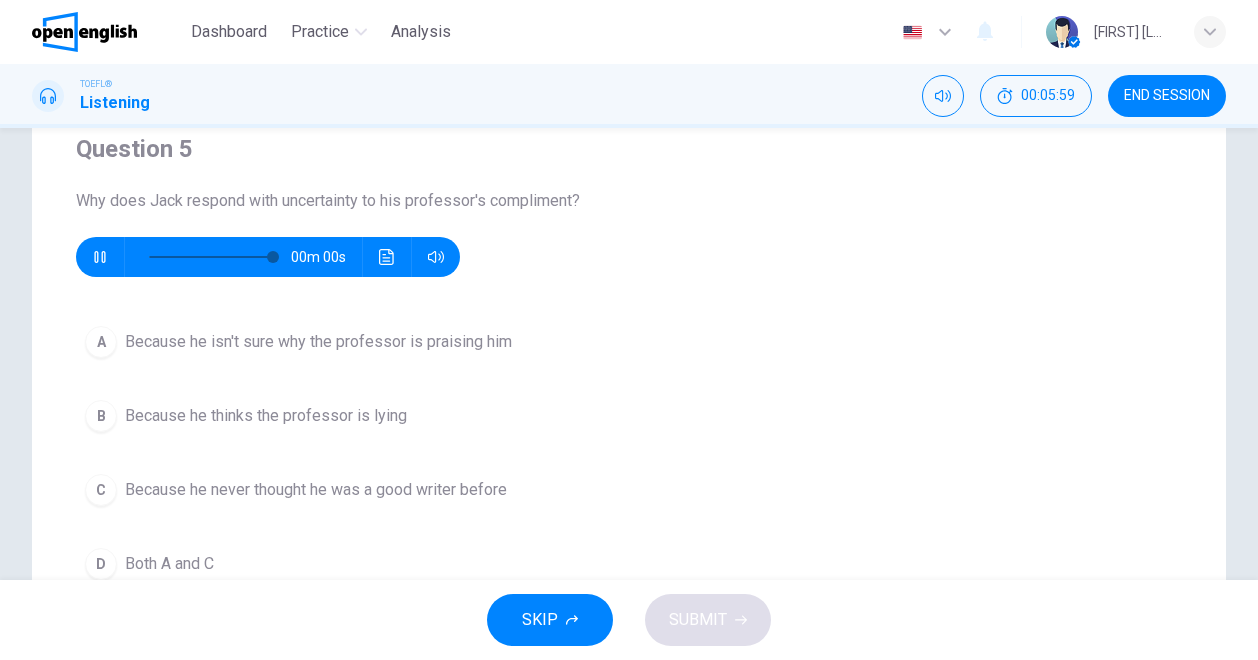 type on "*" 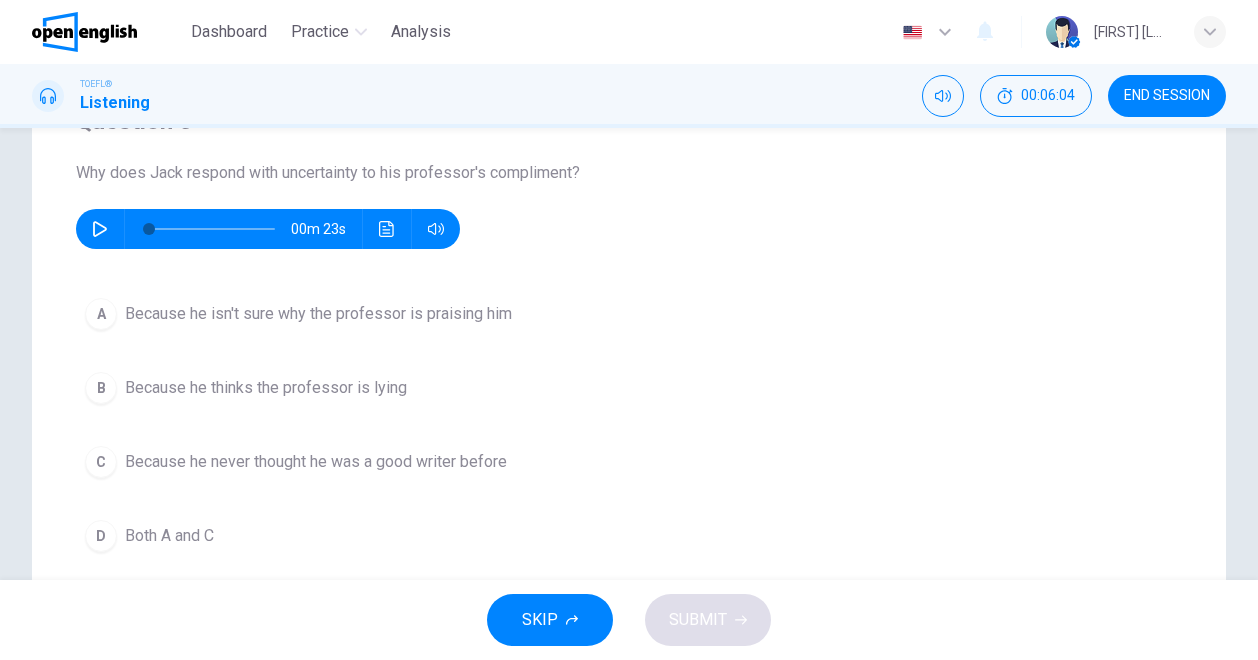 scroll, scrollTop: 198, scrollLeft: 0, axis: vertical 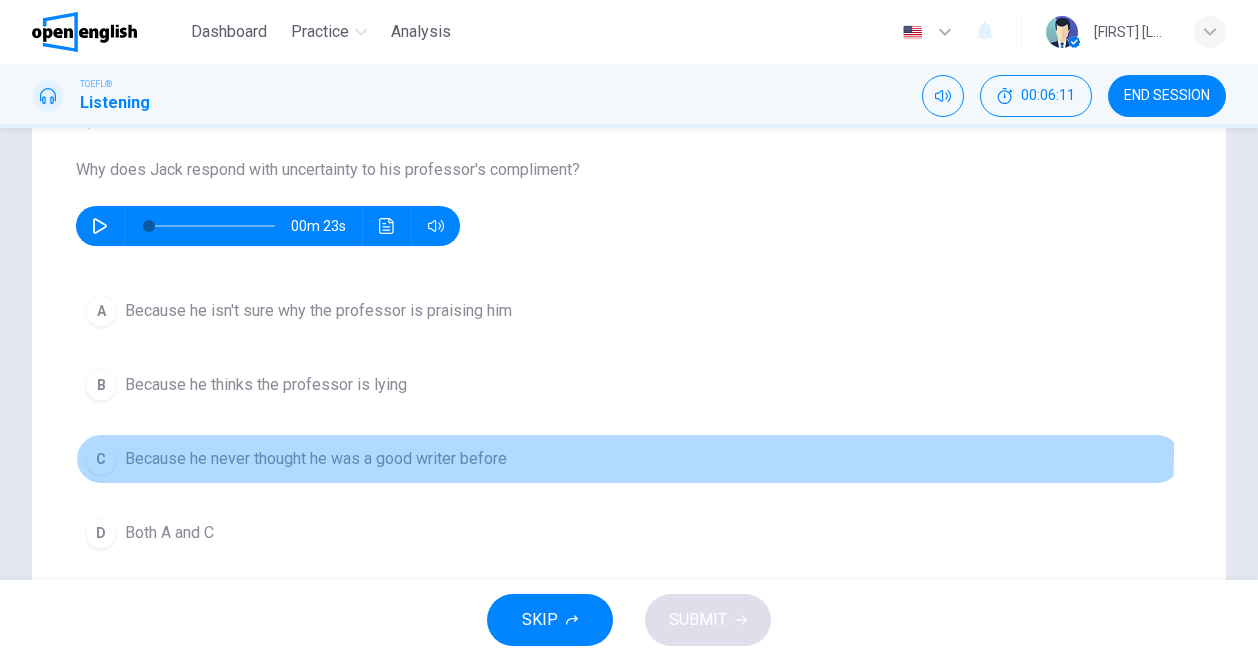 click on "Because he never thought he was a good writer before" at bounding box center [316, 459] 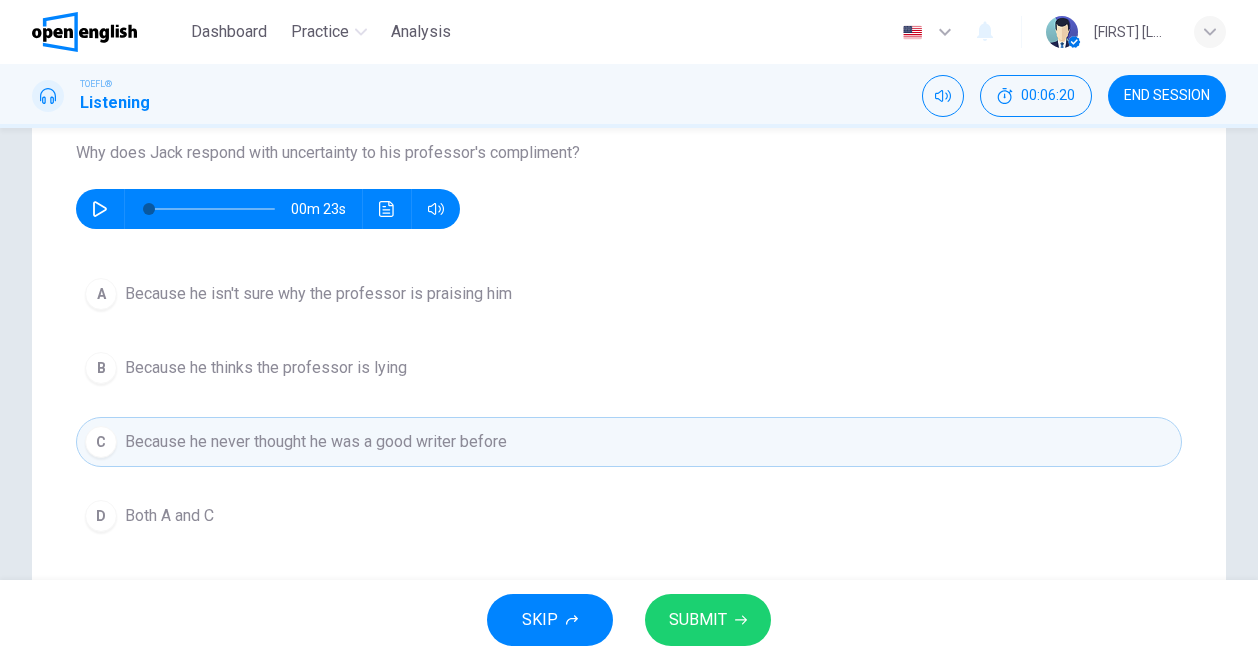 scroll, scrollTop: 214, scrollLeft: 0, axis: vertical 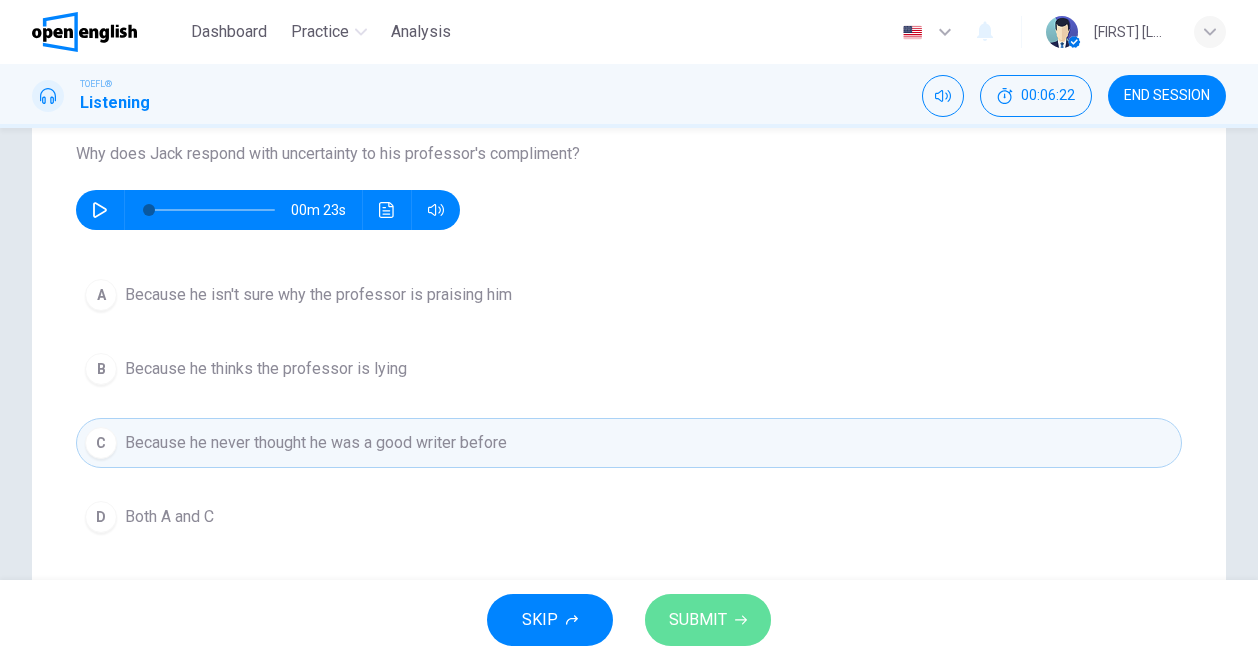 click on "SUBMIT" at bounding box center [708, 620] 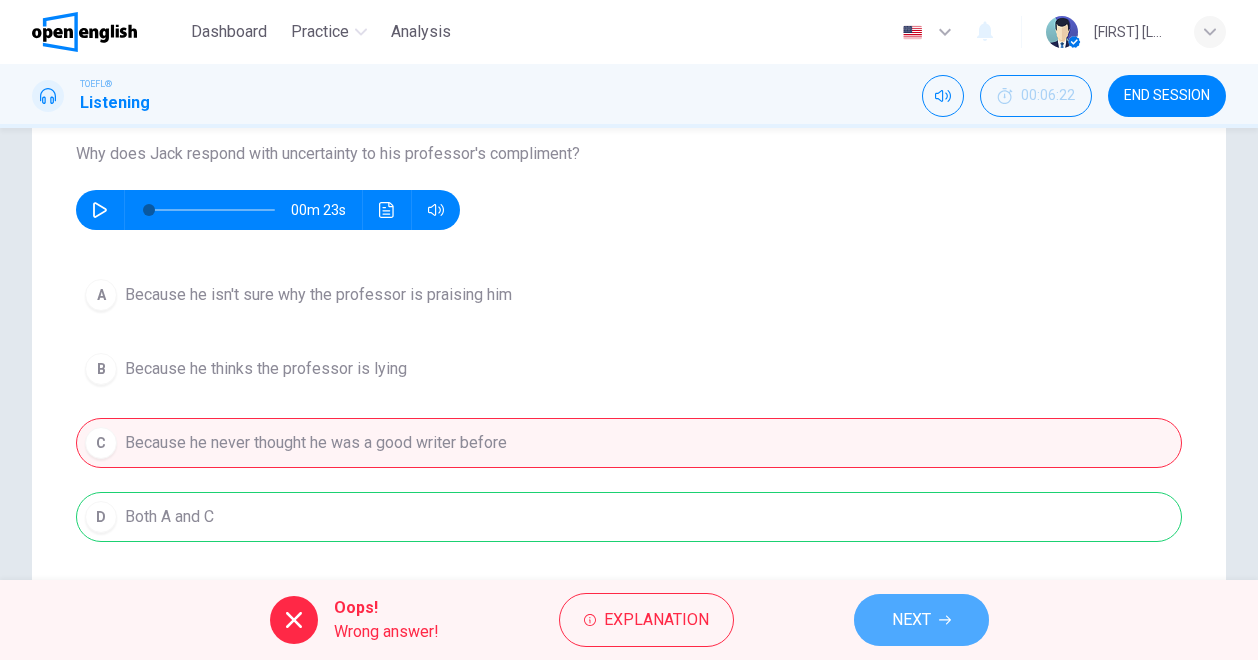 click on "NEXT" at bounding box center [921, 620] 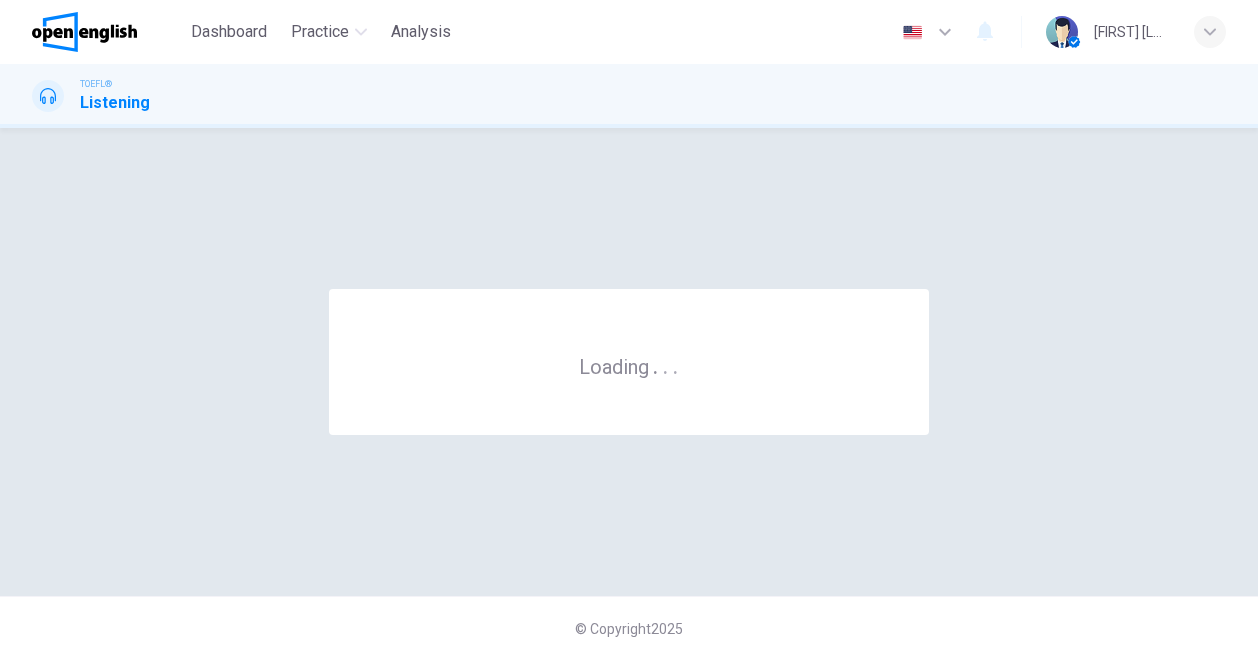 scroll, scrollTop: 0, scrollLeft: 0, axis: both 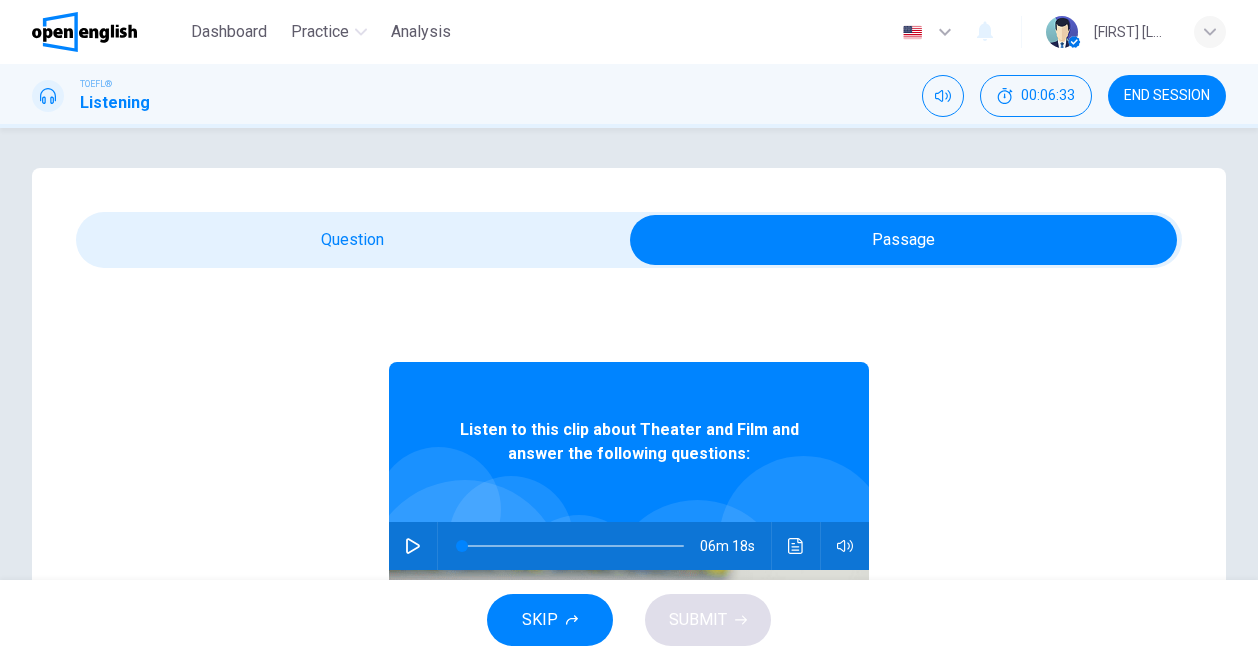 click 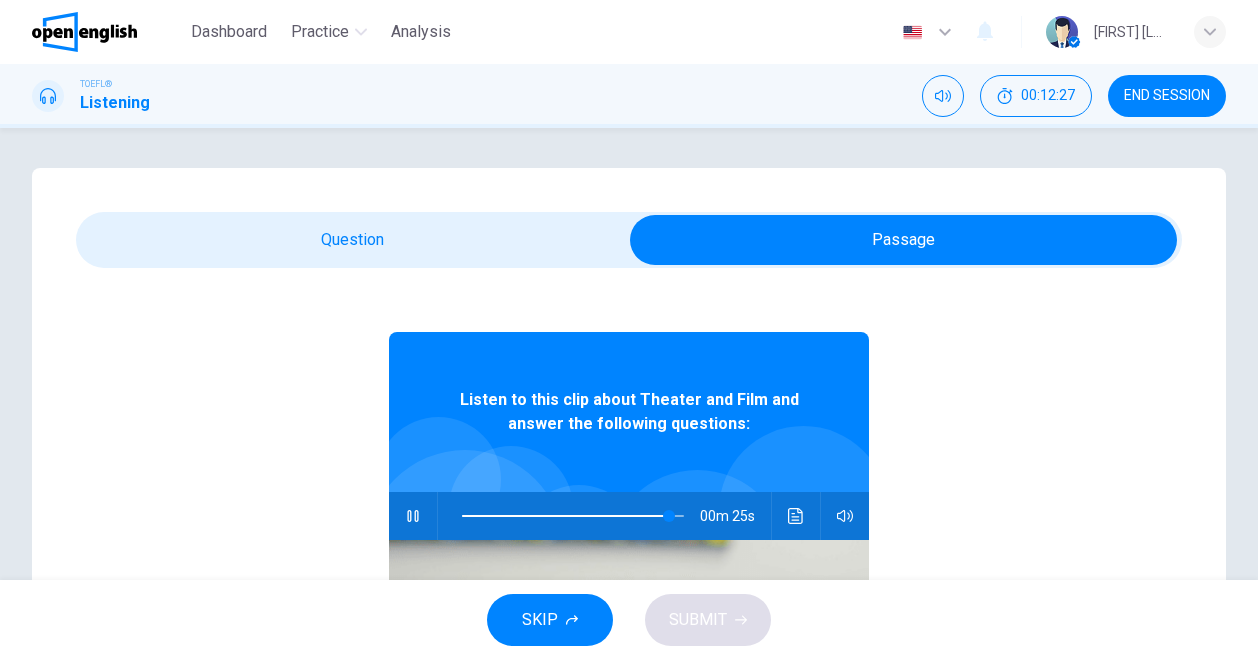 scroll, scrollTop: 46, scrollLeft: 0, axis: vertical 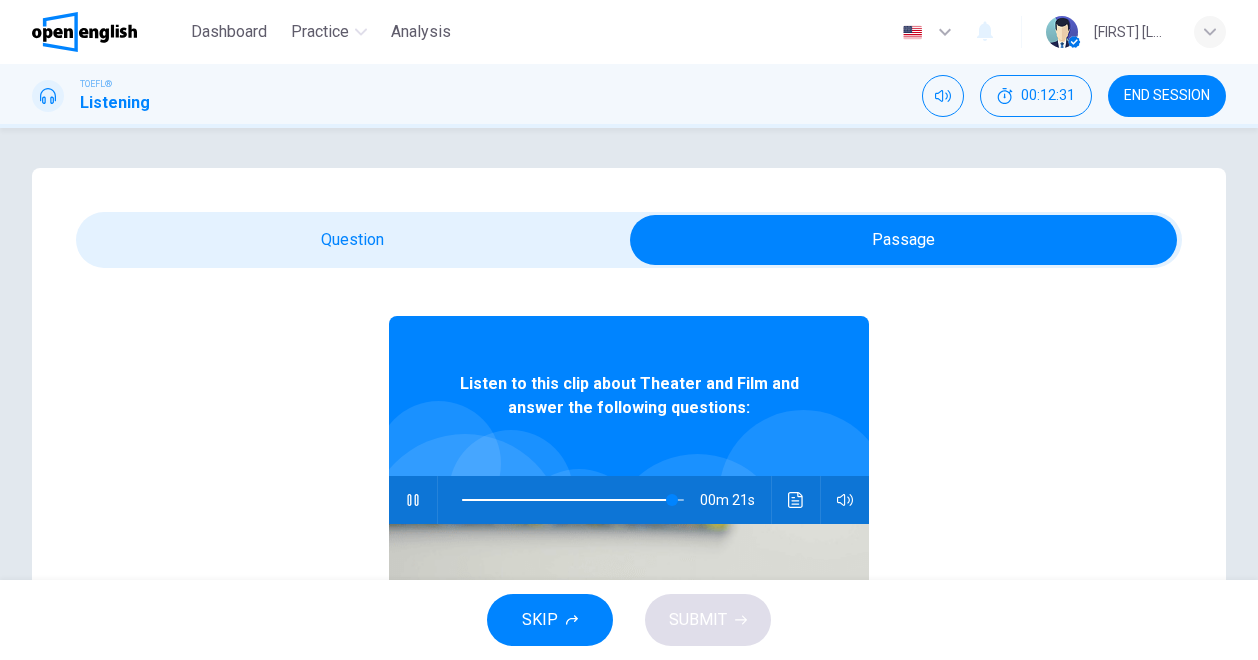 drag, startPoint x: 1246, startPoint y: 309, endPoint x: 1266, endPoint y: 377, distance: 70.88018 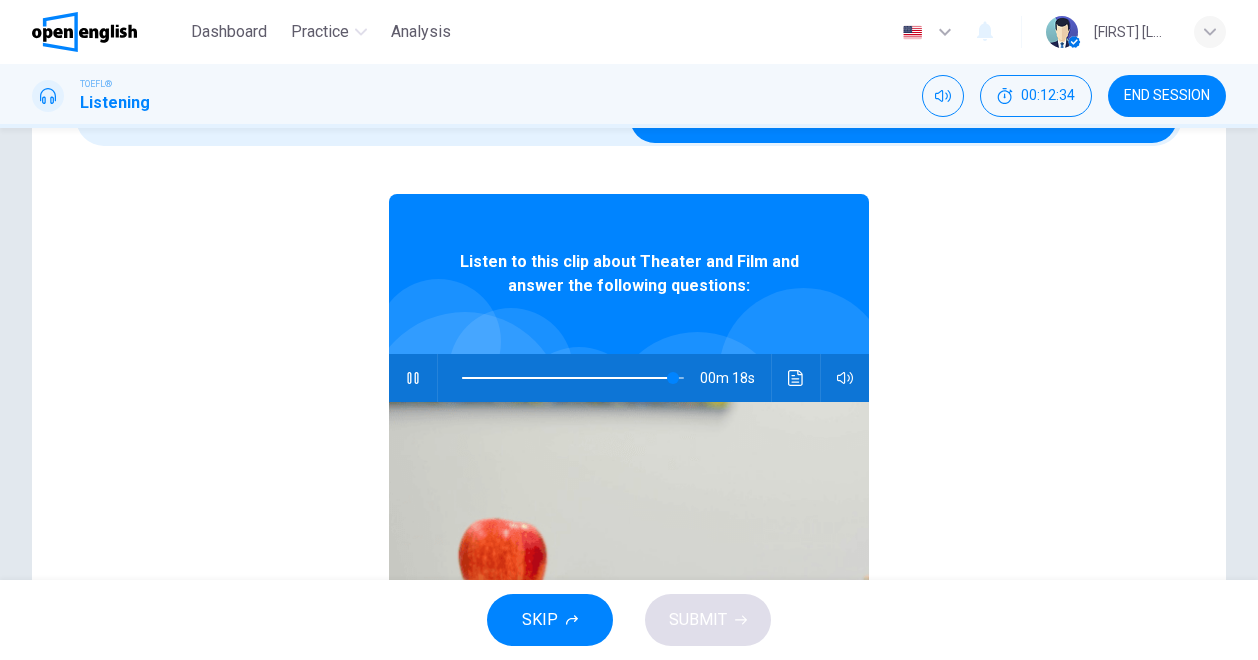scroll, scrollTop: 160, scrollLeft: 0, axis: vertical 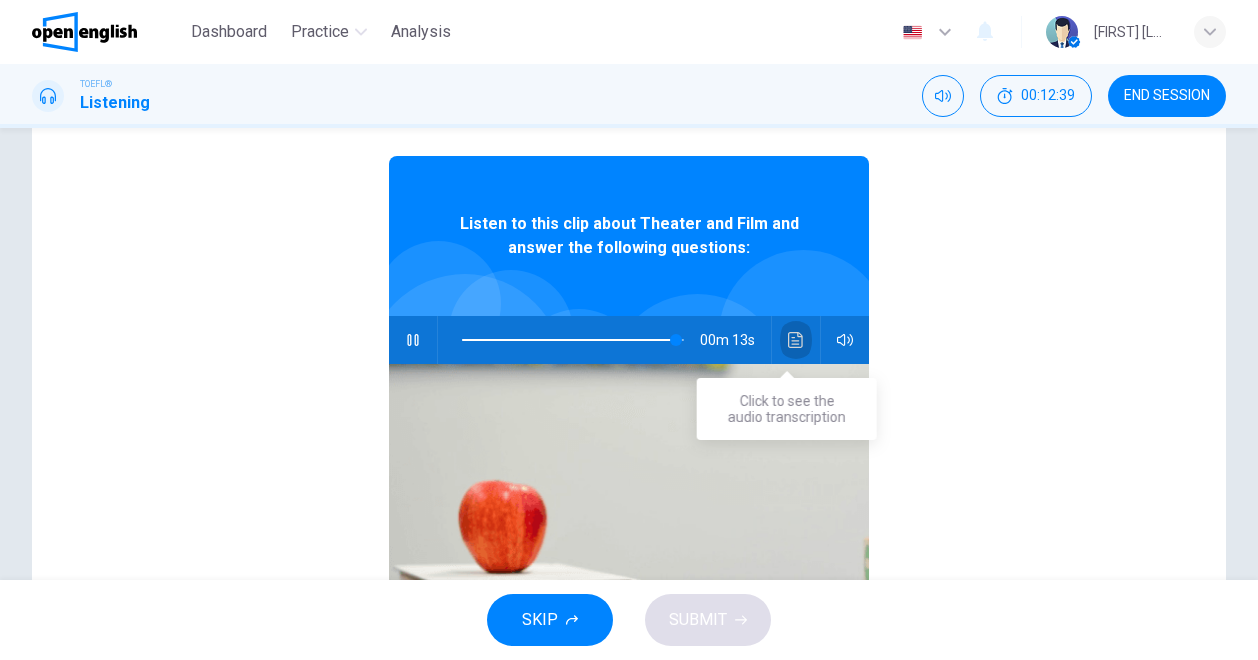 click 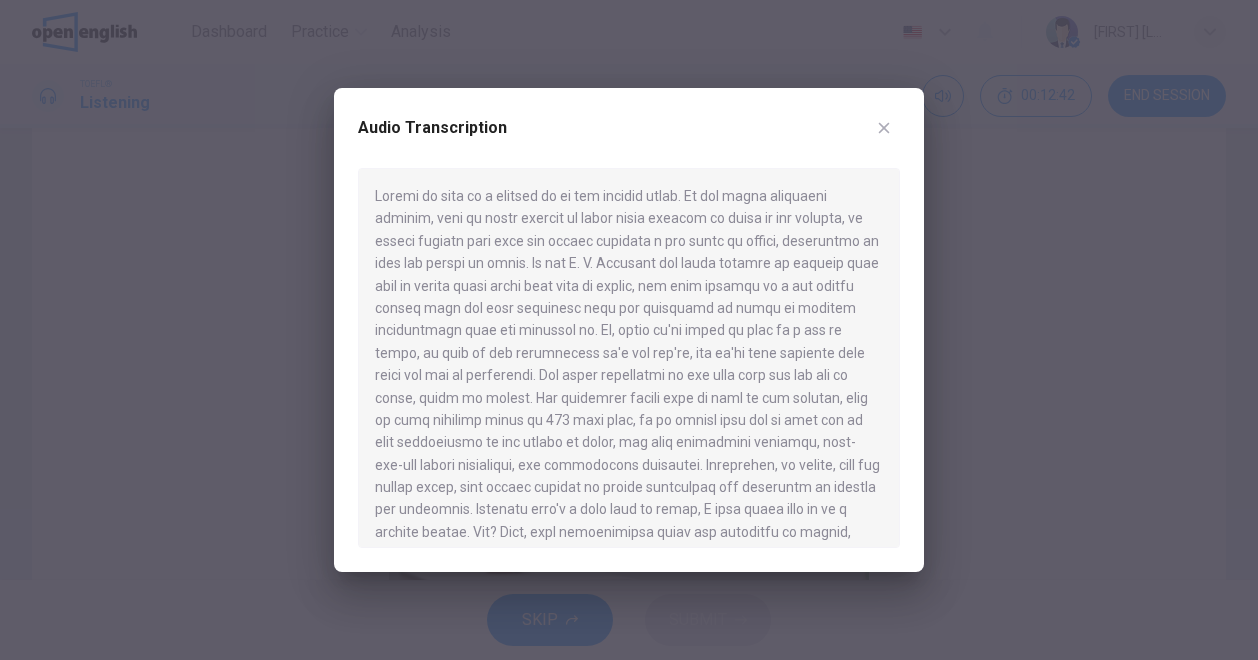 click 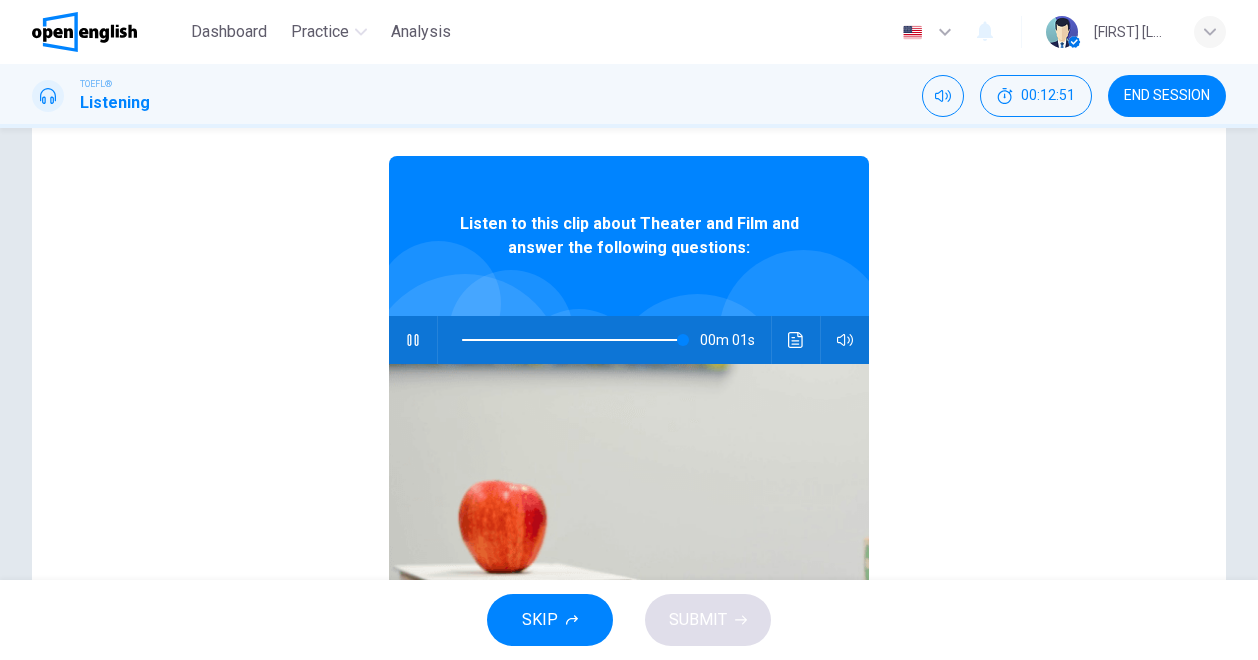 click at bounding box center [573, 340] 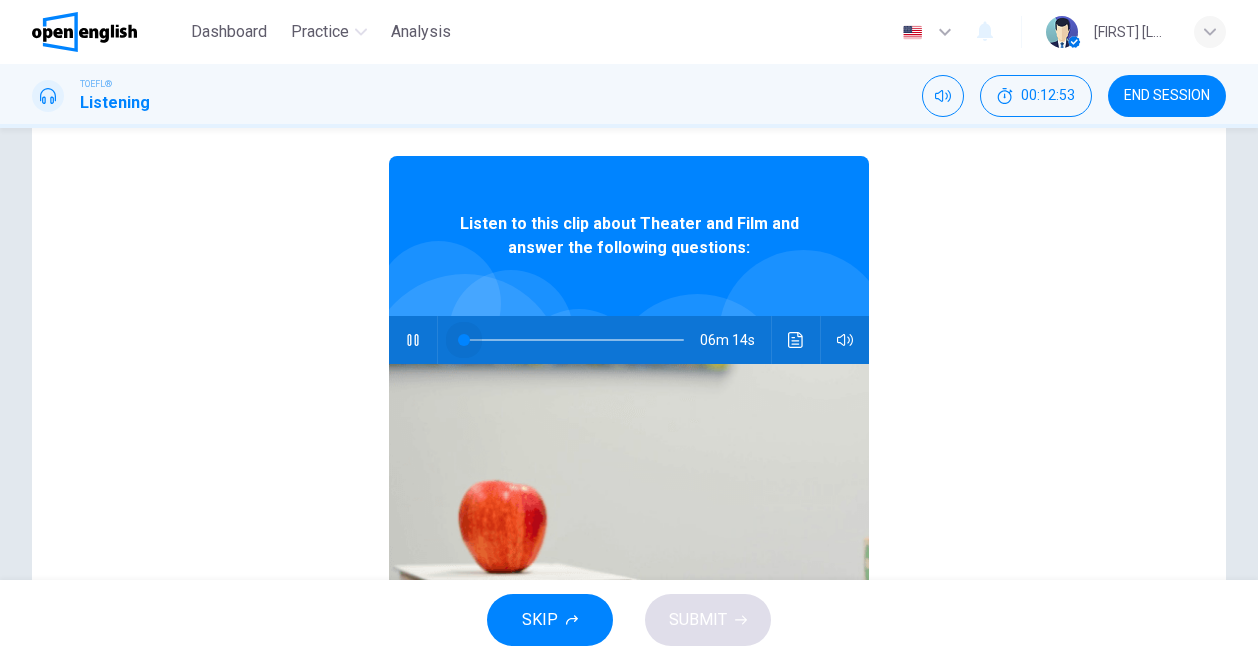click at bounding box center [464, 340] 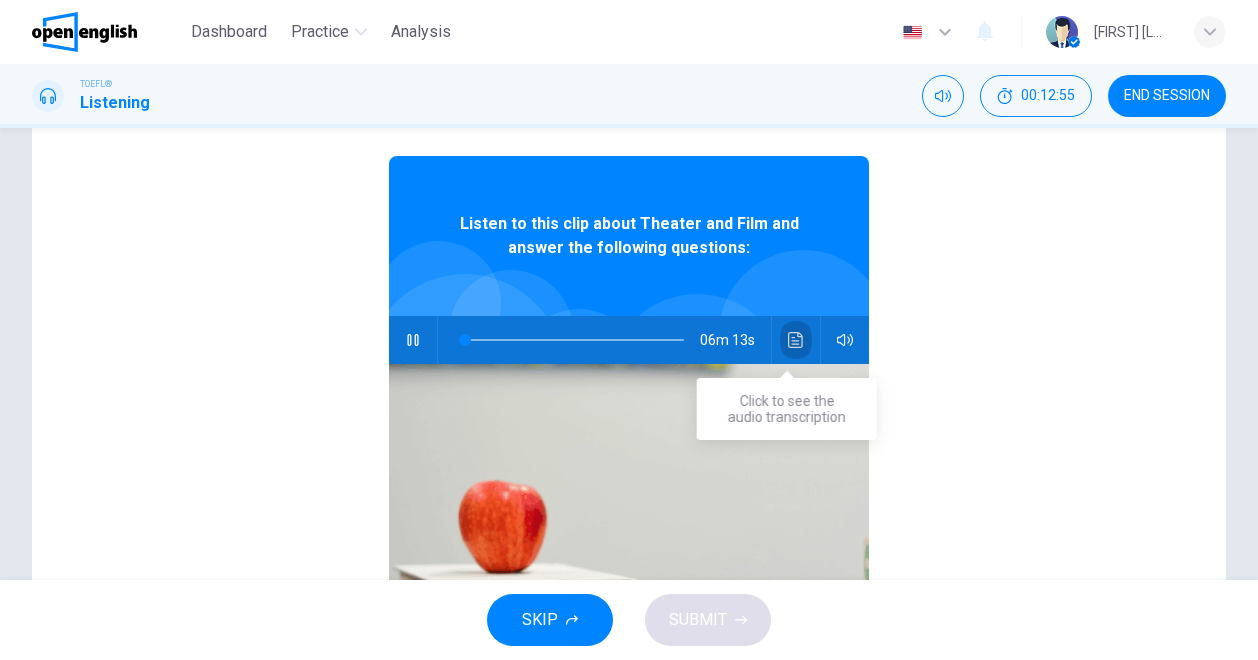 click at bounding box center (796, 340) 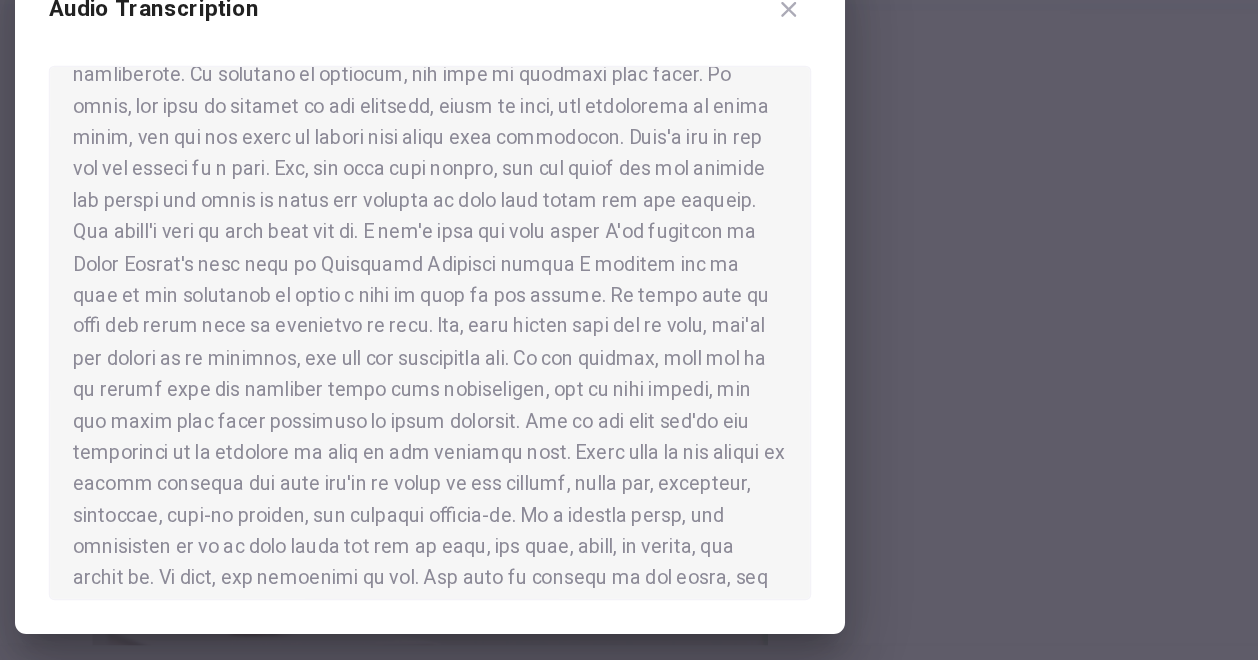 scroll, scrollTop: 492, scrollLeft: 0, axis: vertical 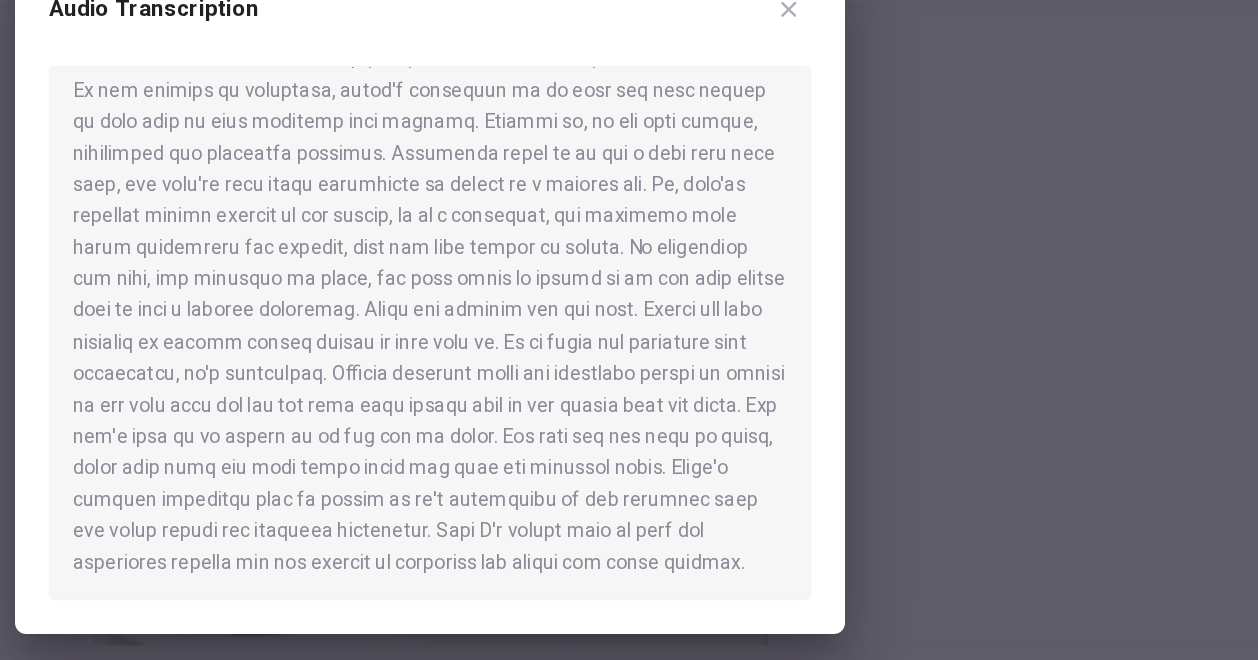 type on "*" 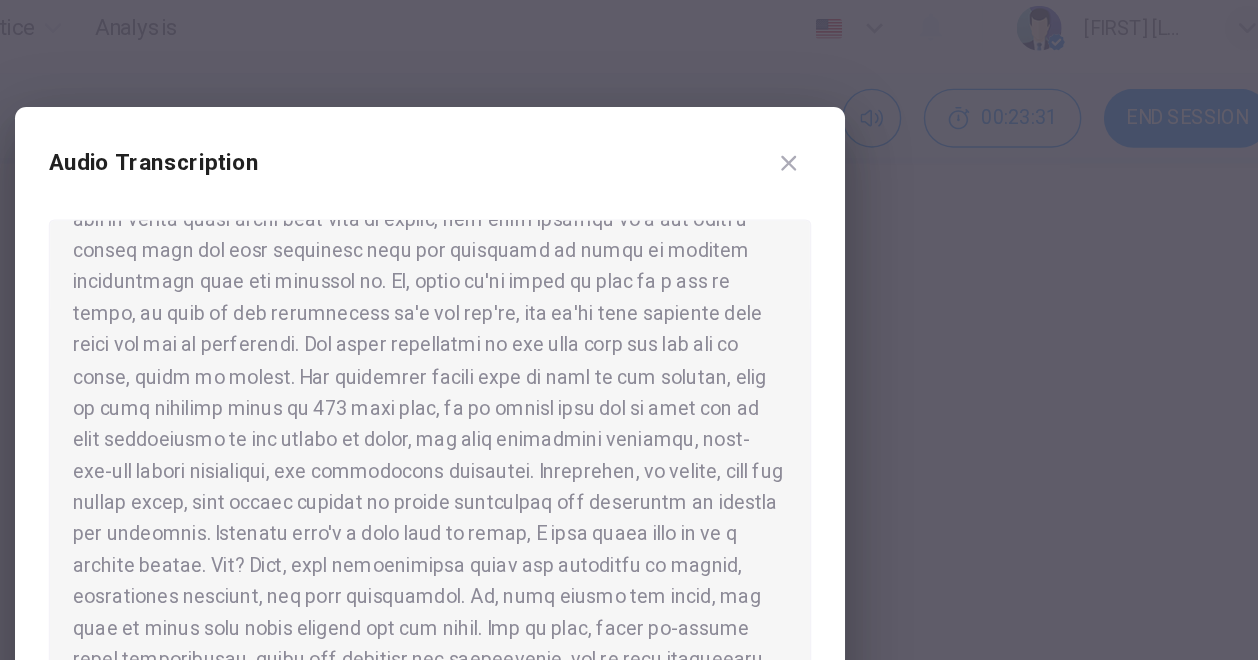 scroll, scrollTop: 118, scrollLeft: 0, axis: vertical 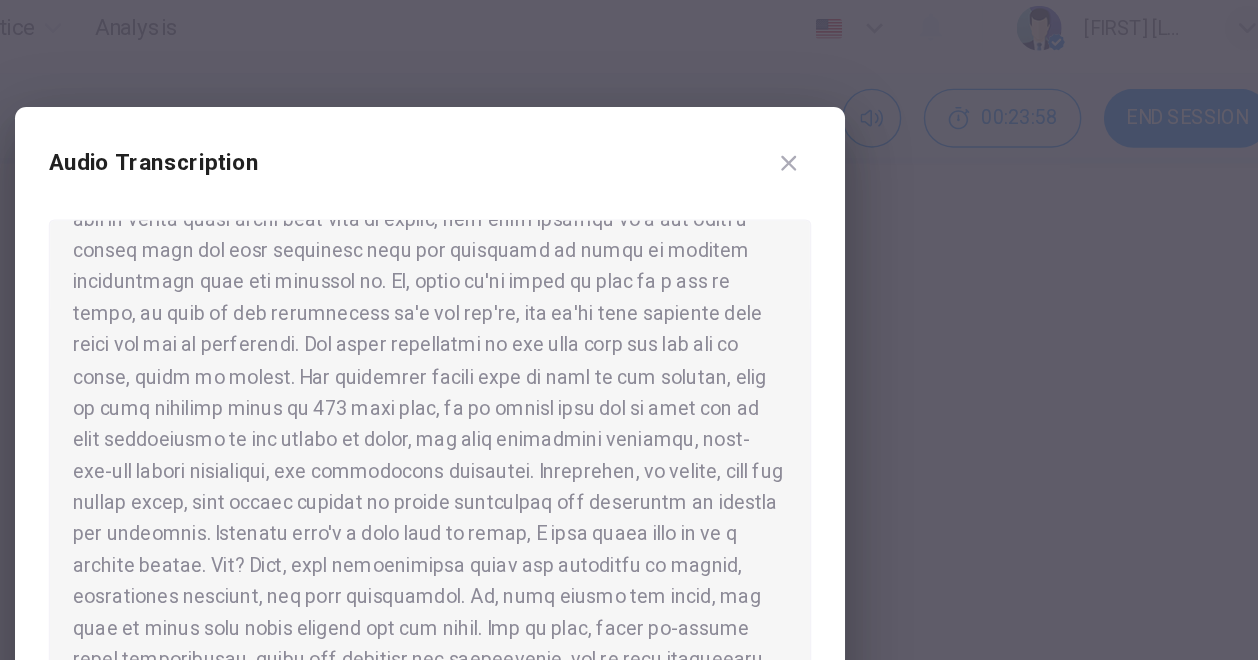 click at bounding box center (629, 358) 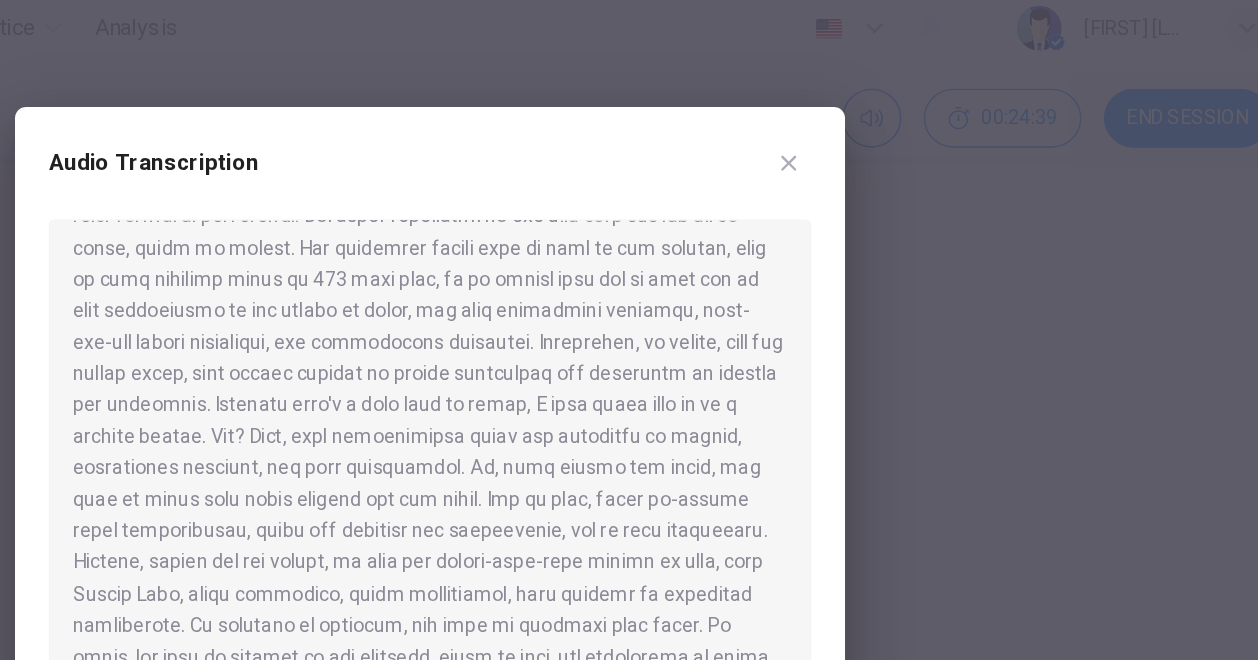 scroll, scrollTop: 210, scrollLeft: 0, axis: vertical 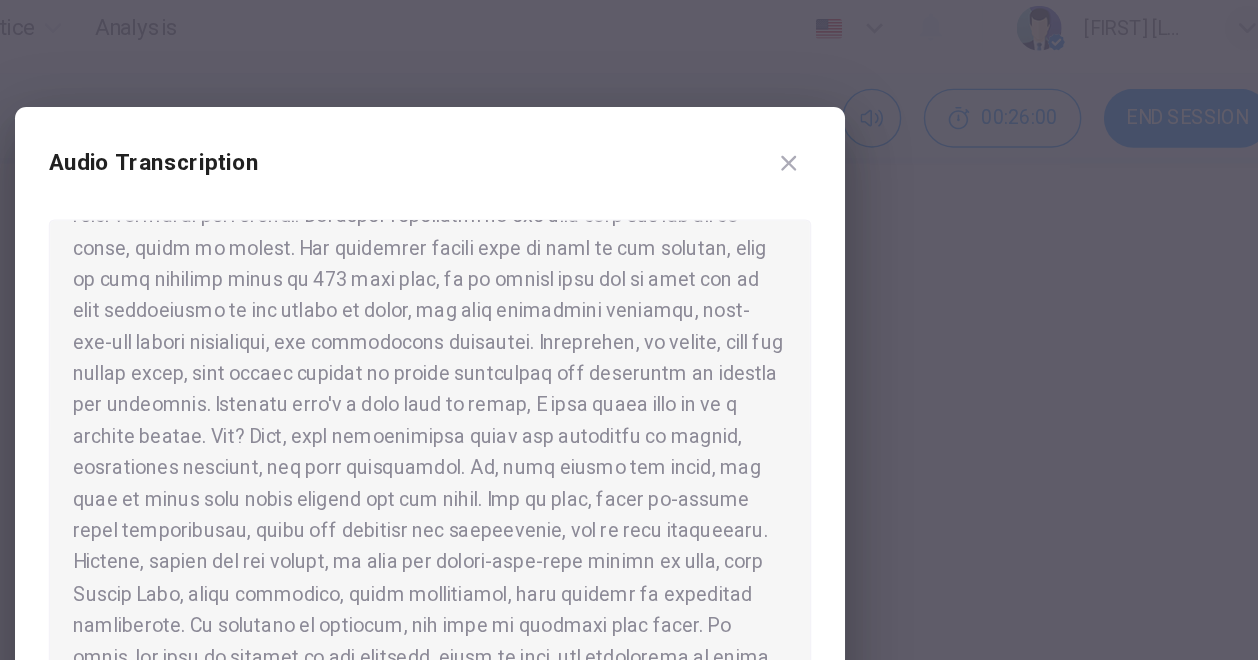 click at bounding box center (629, 358) 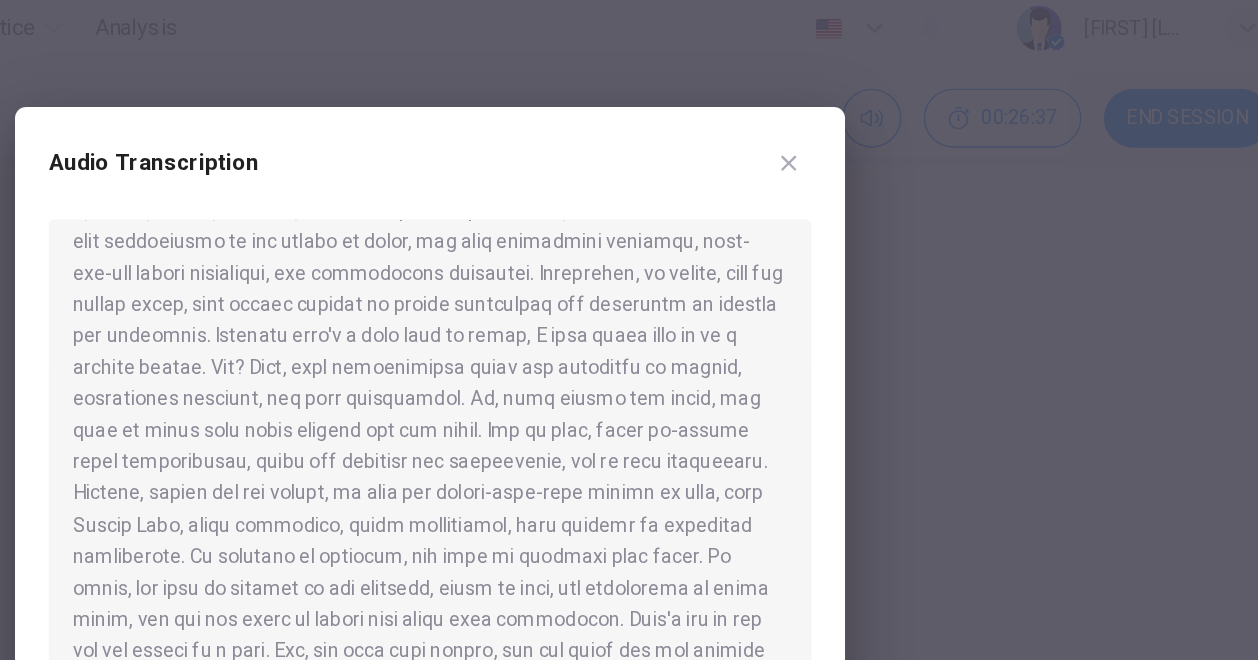 scroll, scrollTop: 261, scrollLeft: 0, axis: vertical 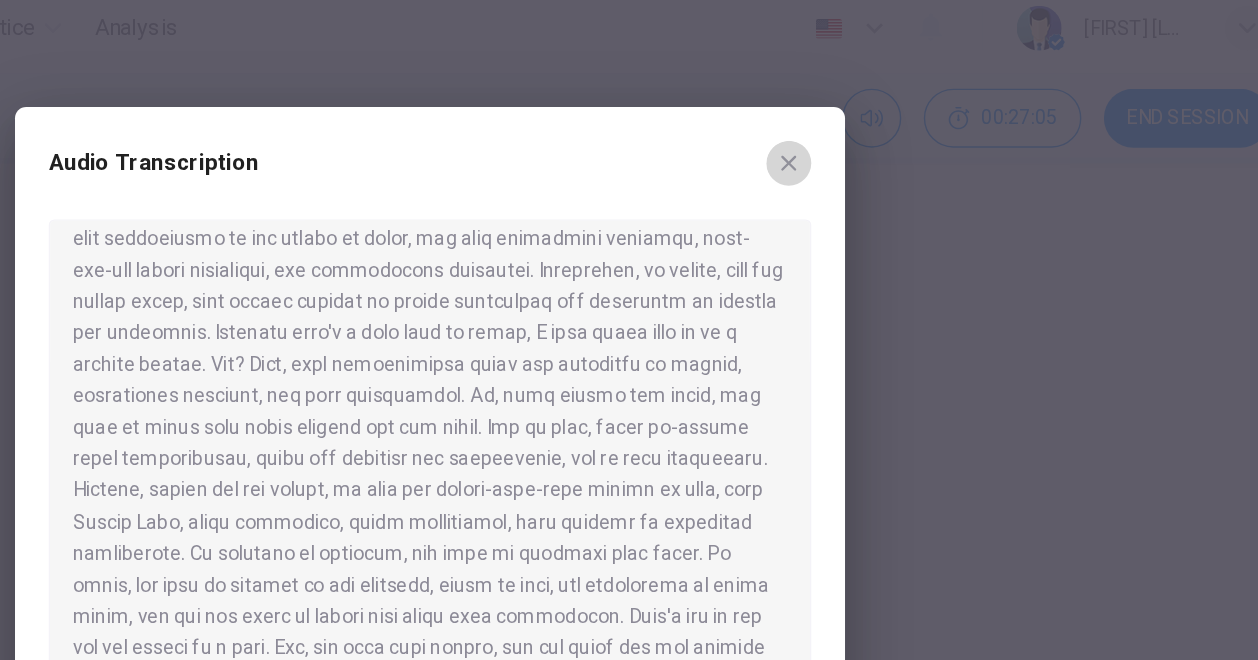 click 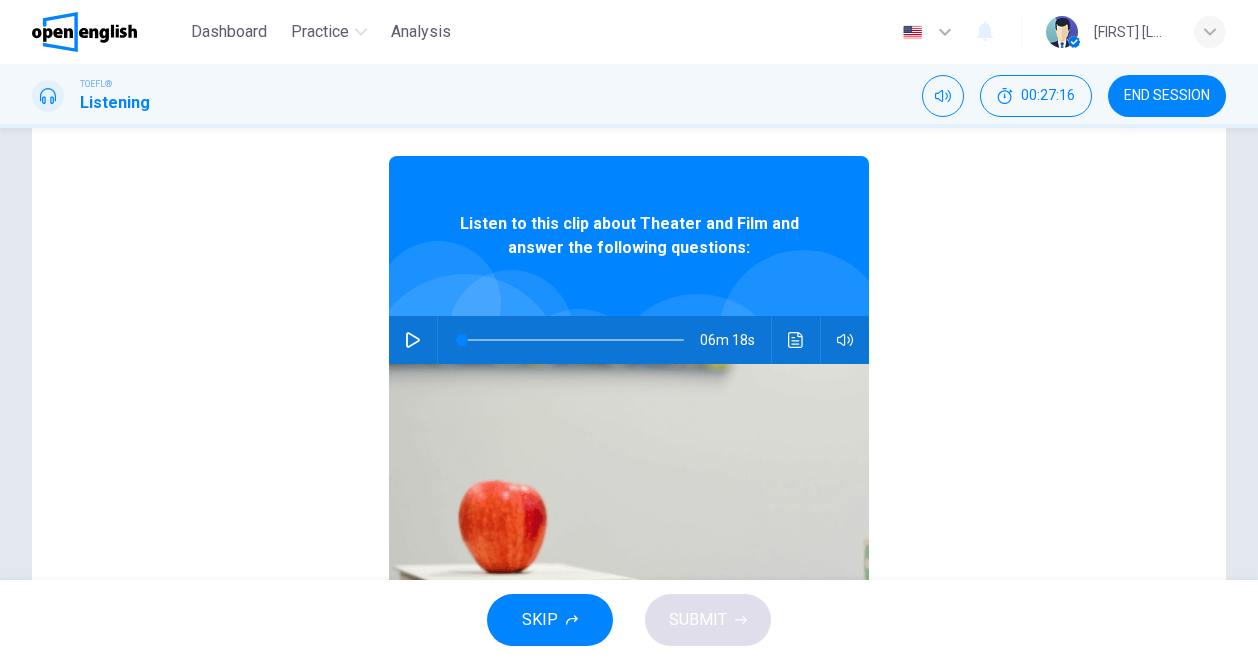 scroll, scrollTop: 0, scrollLeft: 0, axis: both 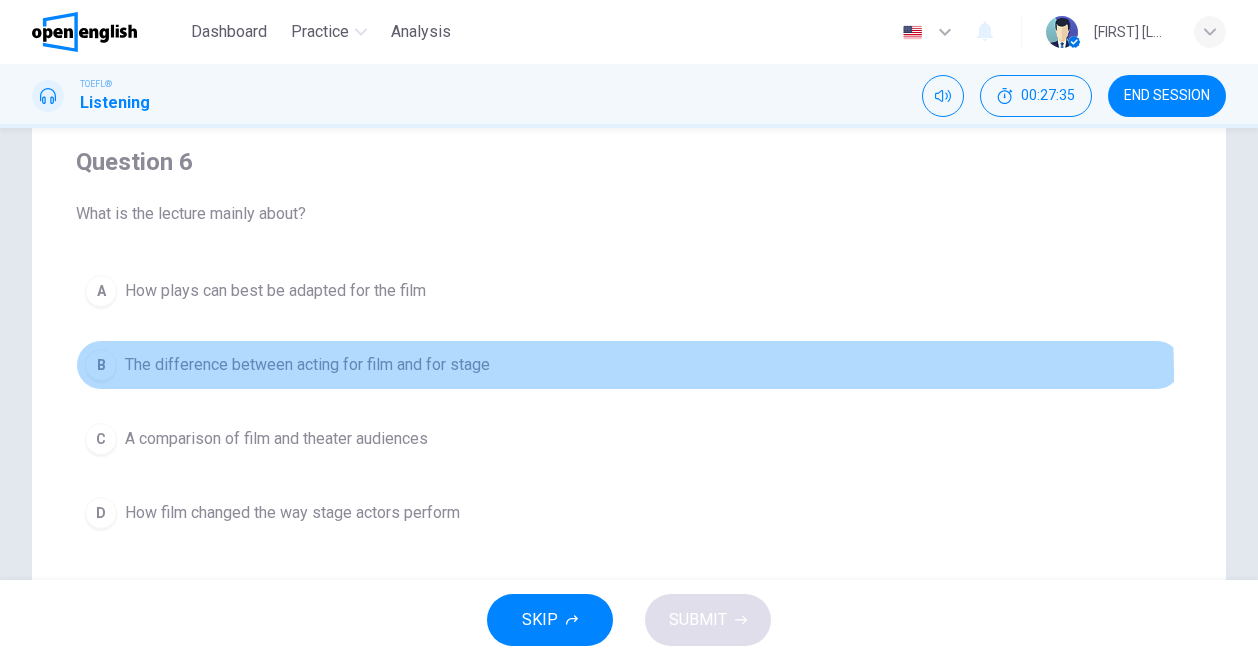 click on "The difference between acting for film and for stage" at bounding box center [307, 365] 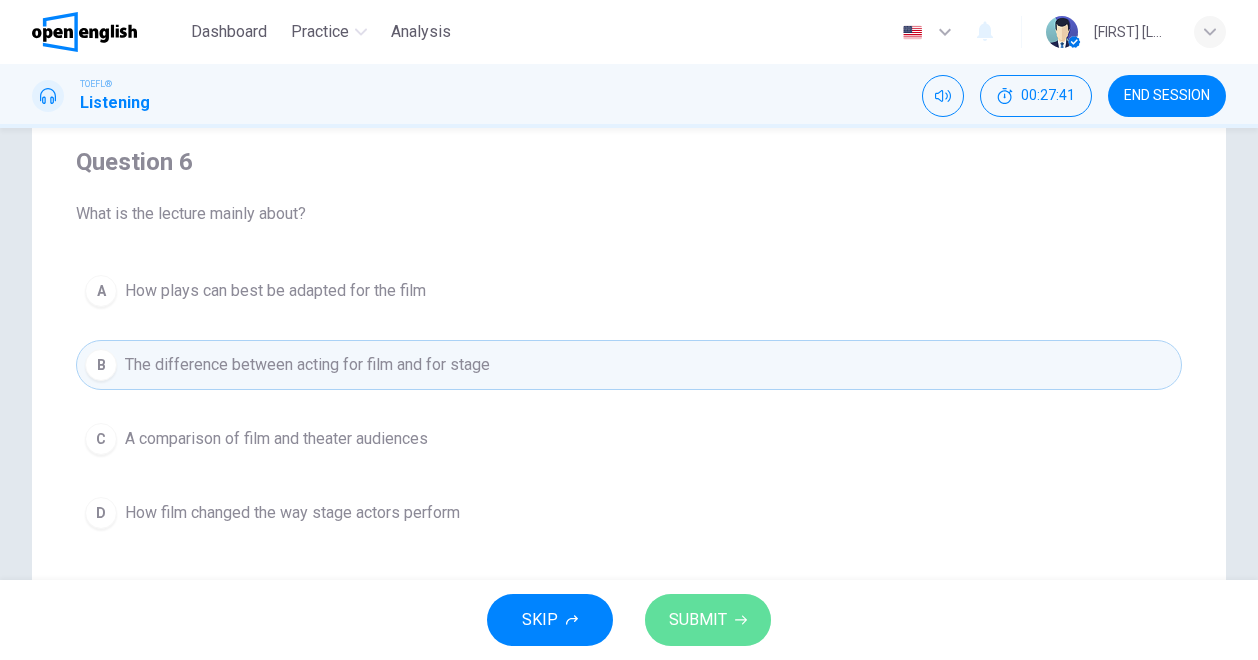 click on "SUBMIT" at bounding box center [698, 620] 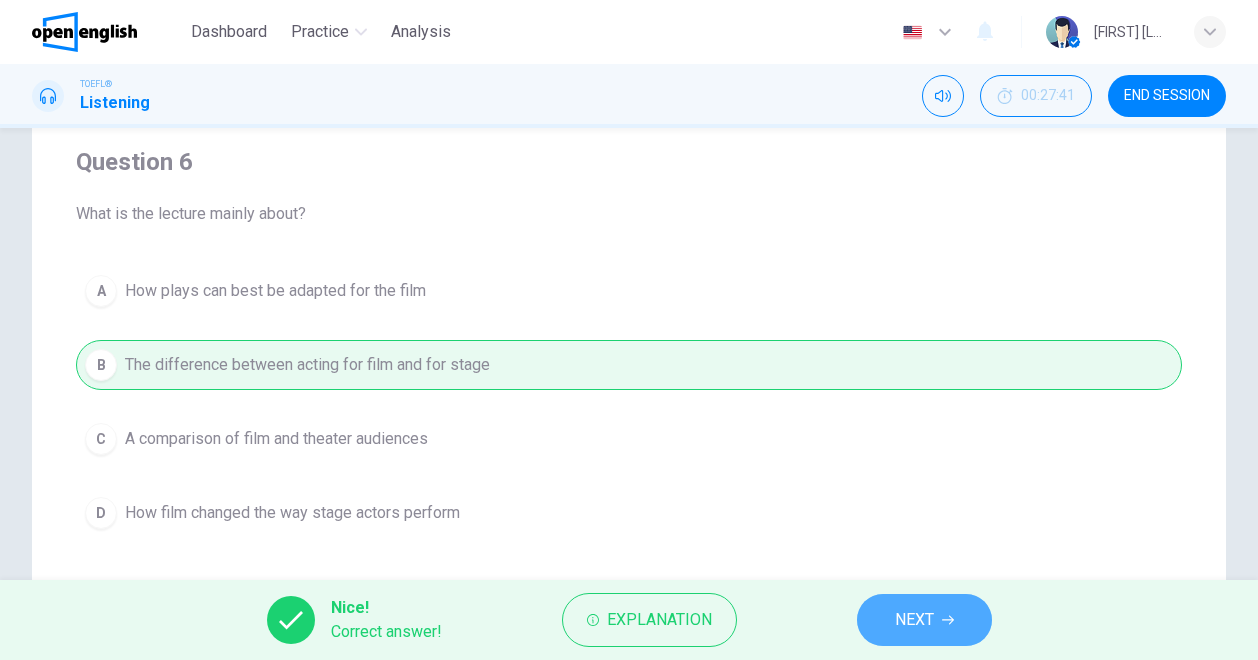 click on "NEXT" at bounding box center [924, 620] 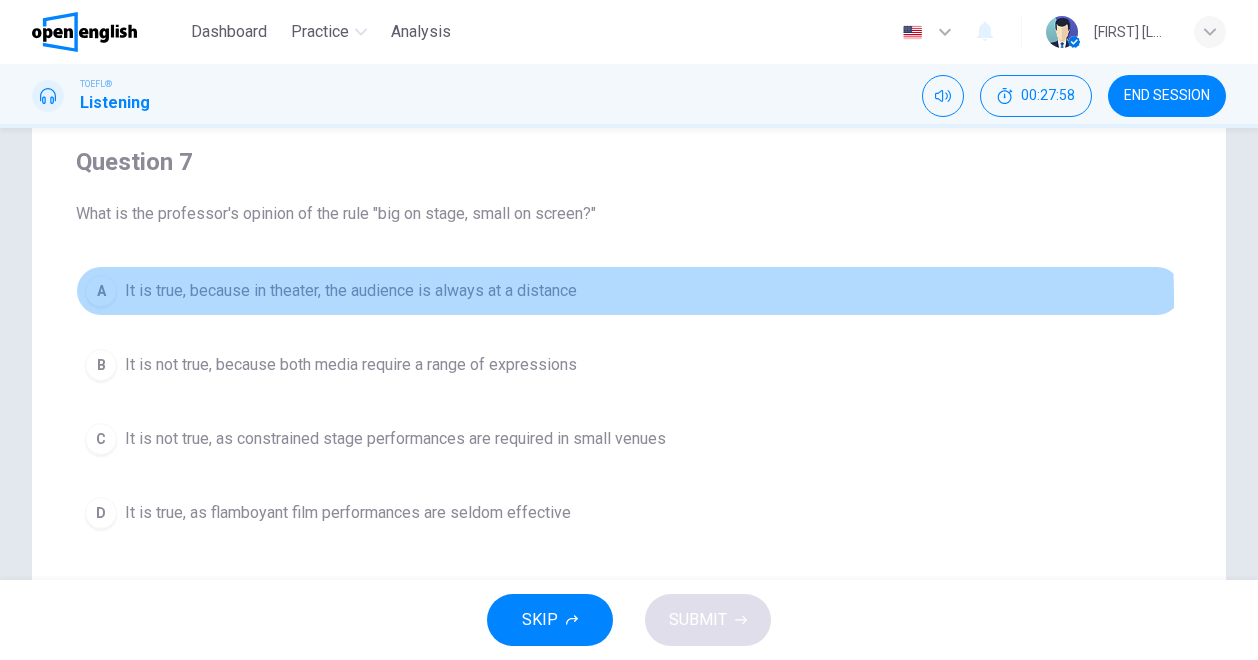 click on "It is true, because in theater, the audience is always at a distance" at bounding box center [351, 291] 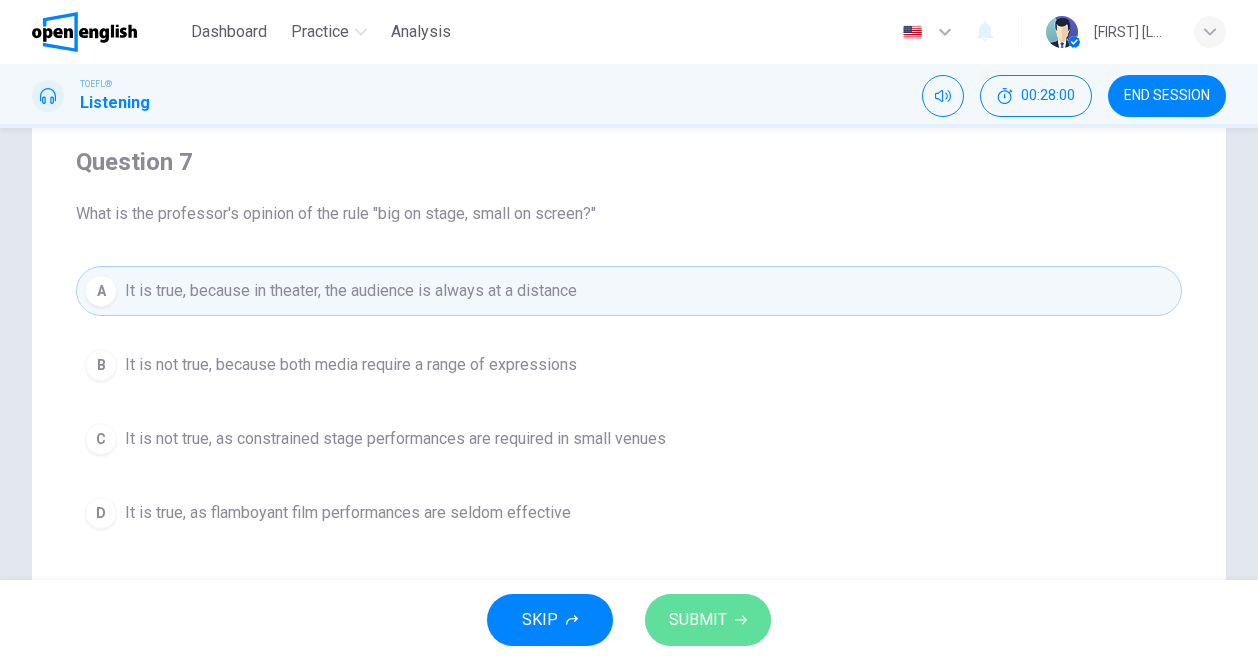 click on "SUBMIT" at bounding box center (698, 620) 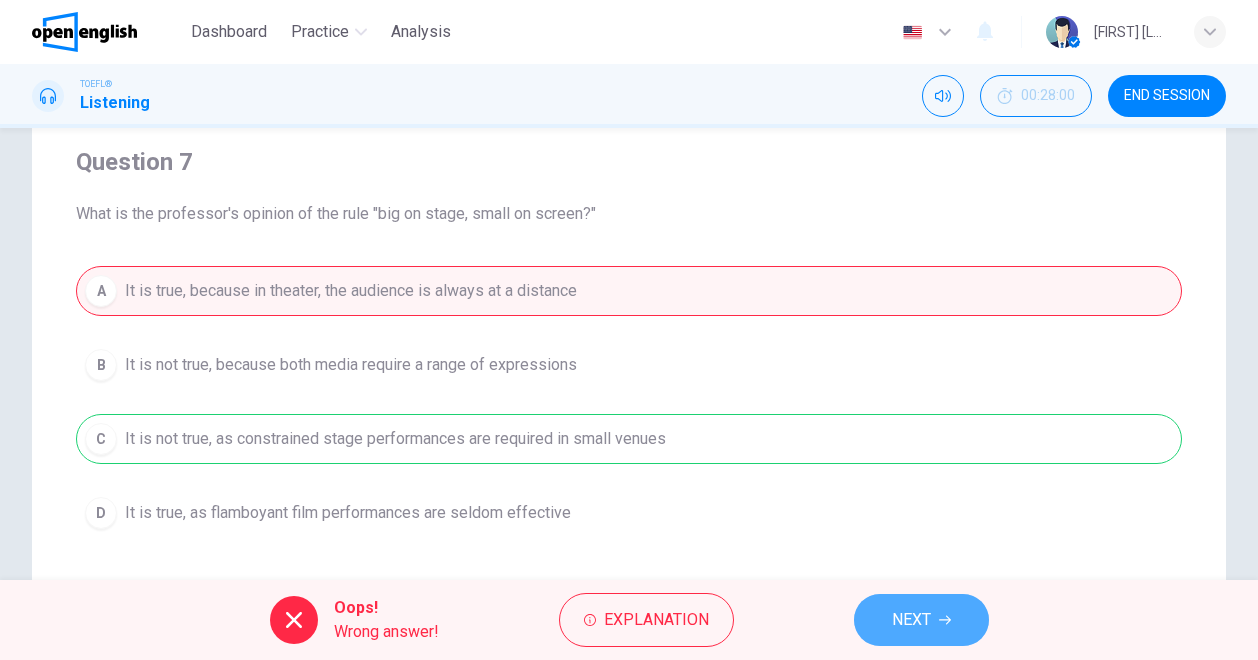 click on "NEXT" at bounding box center (921, 620) 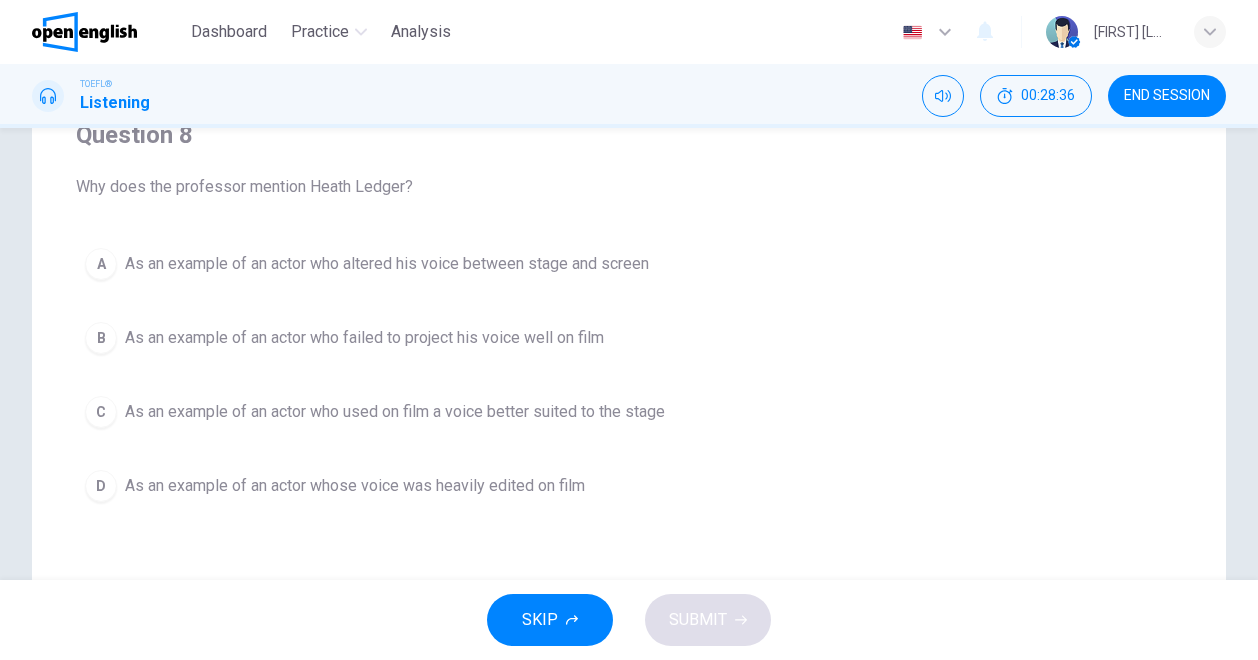 scroll, scrollTop: 172, scrollLeft: 0, axis: vertical 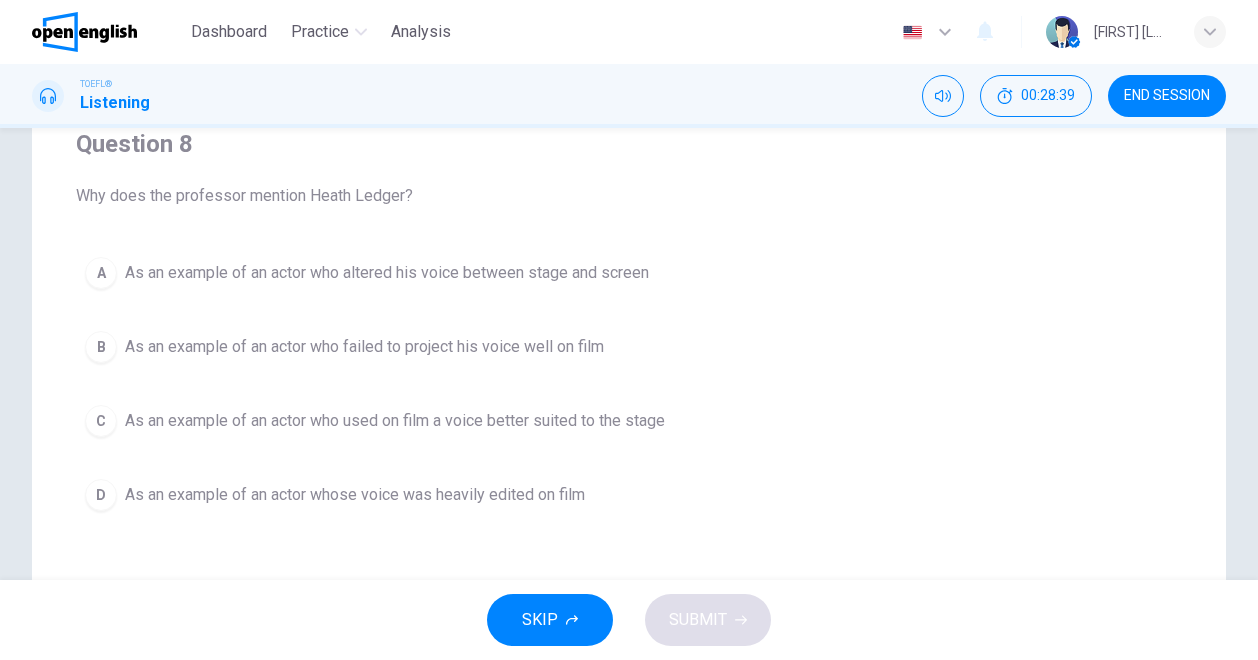 drag, startPoint x: 768, startPoint y: 449, endPoint x: 626, endPoint y: -81, distance: 548.693 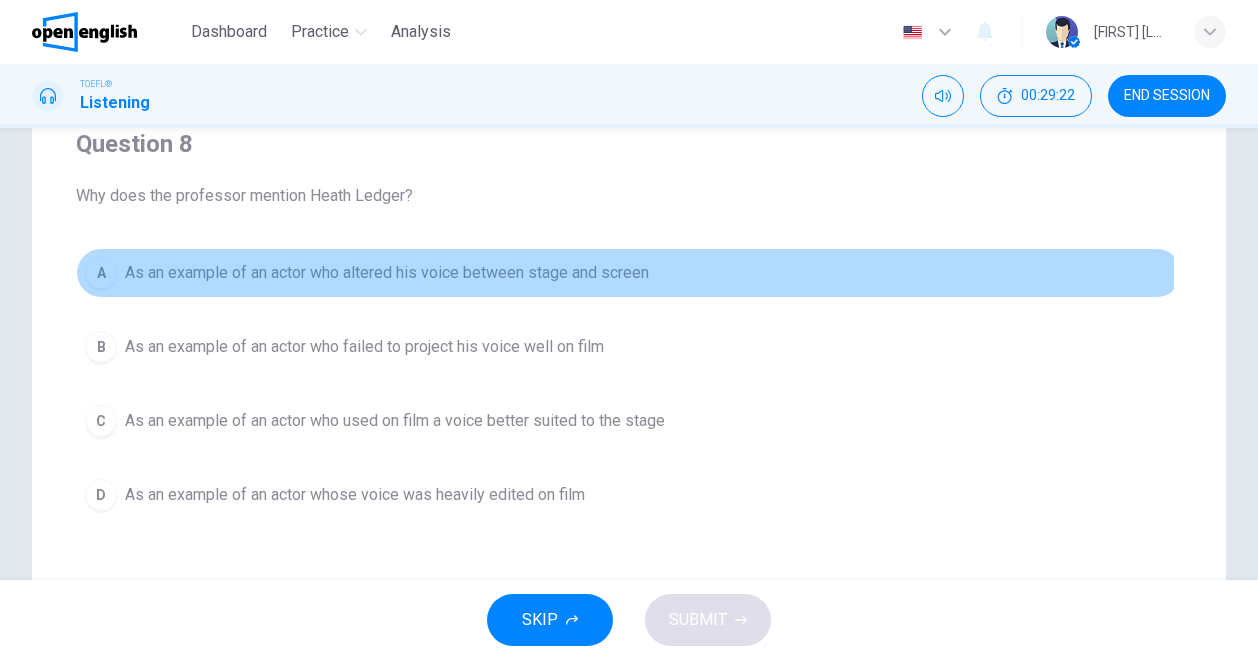 click on "As an example of an actor who altered his voice between stage and screen" at bounding box center (387, 273) 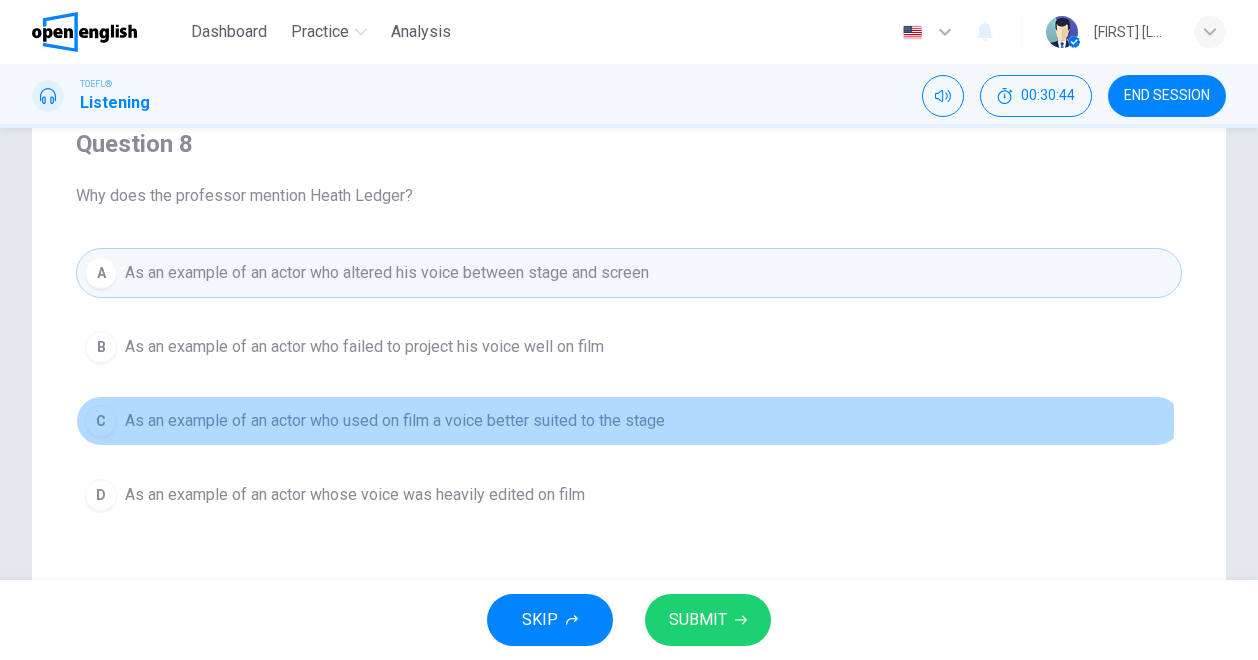 click on "As an example of an actor who used on film a voice better suited to the stage" at bounding box center [395, 421] 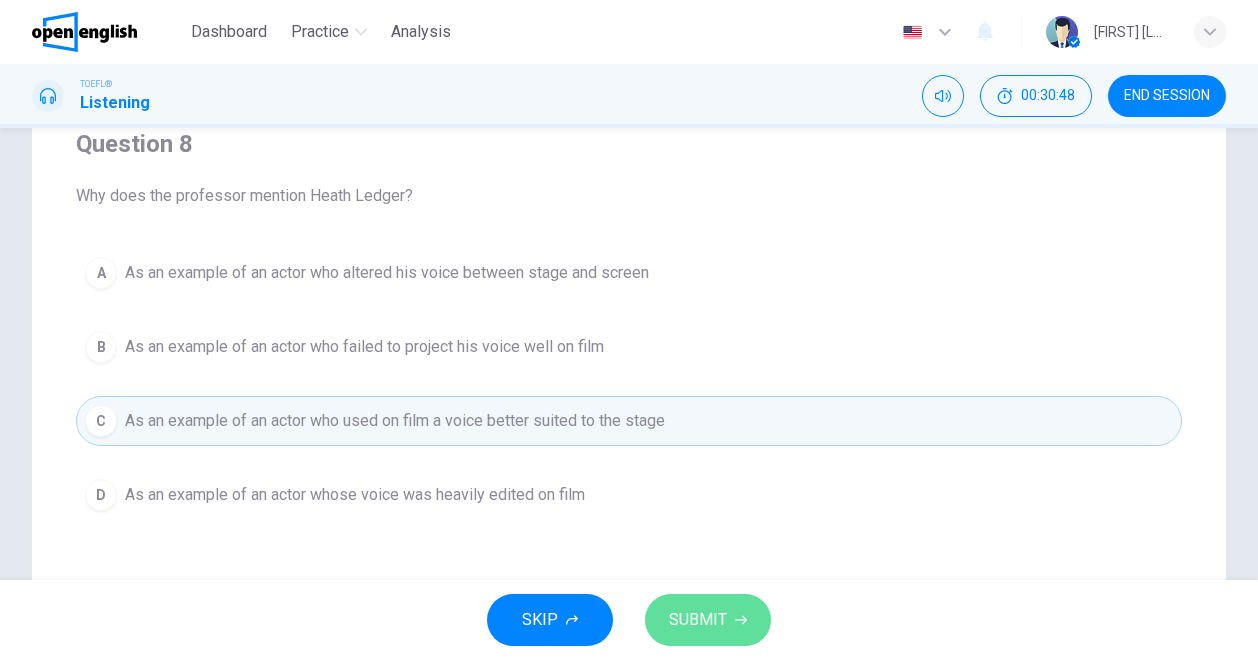 click on "SUBMIT" at bounding box center [698, 620] 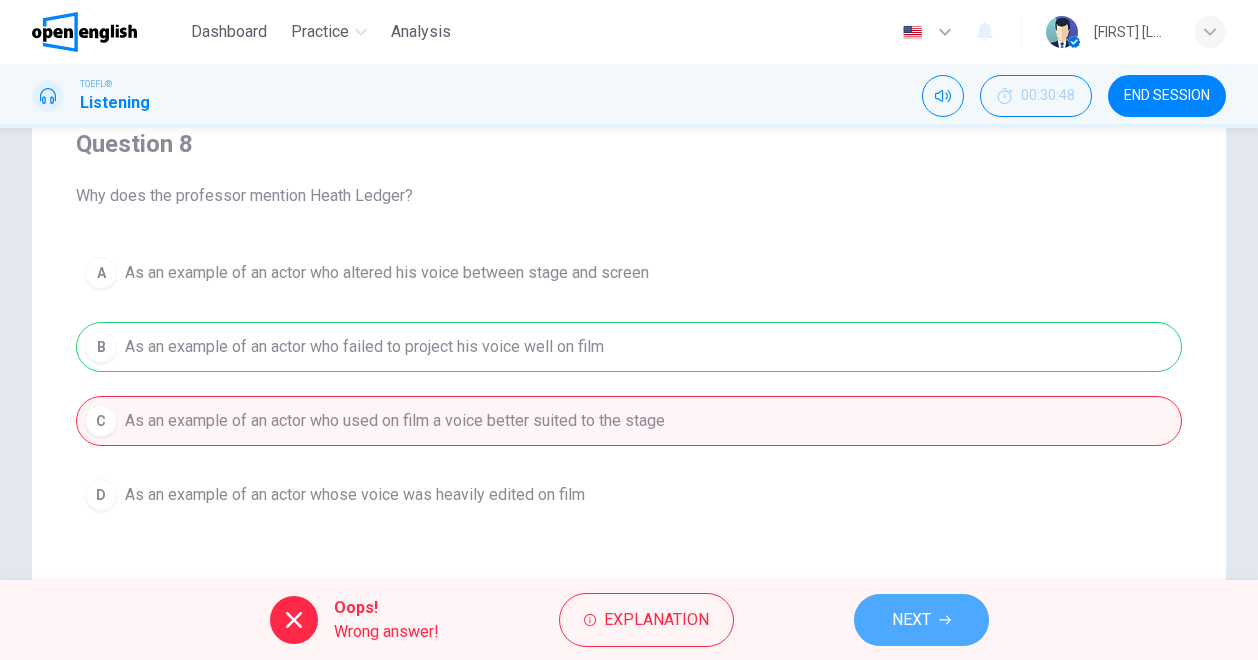 click on "NEXT" at bounding box center [911, 620] 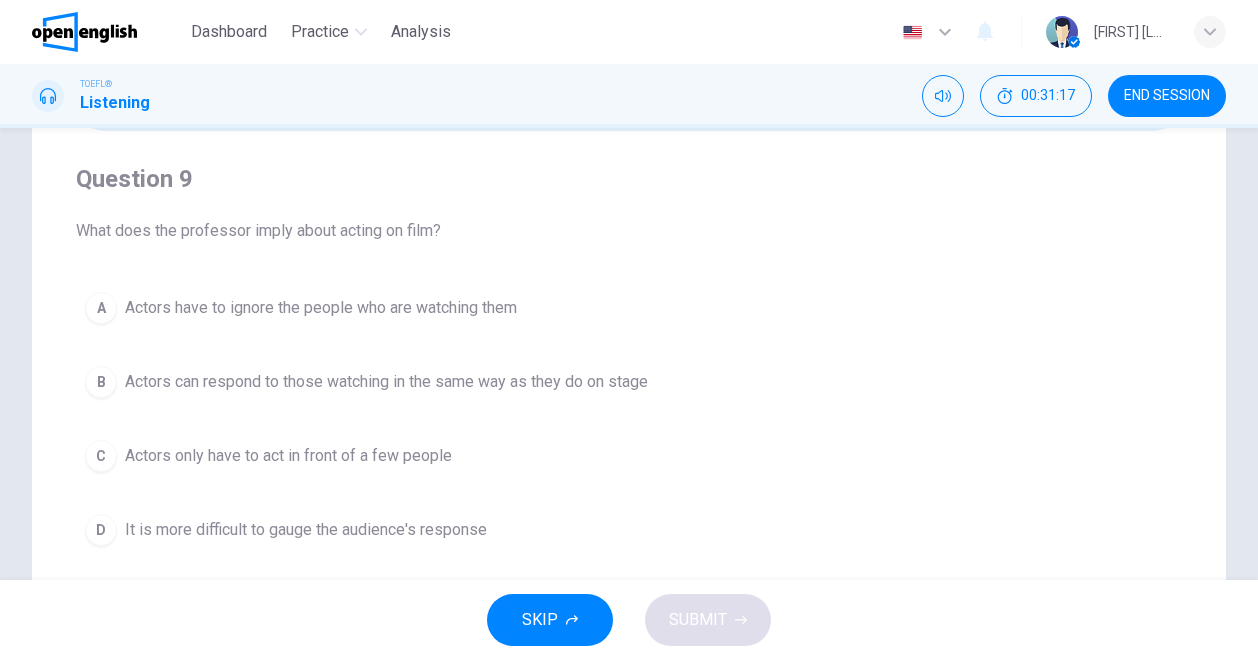 scroll, scrollTop: 130, scrollLeft: 0, axis: vertical 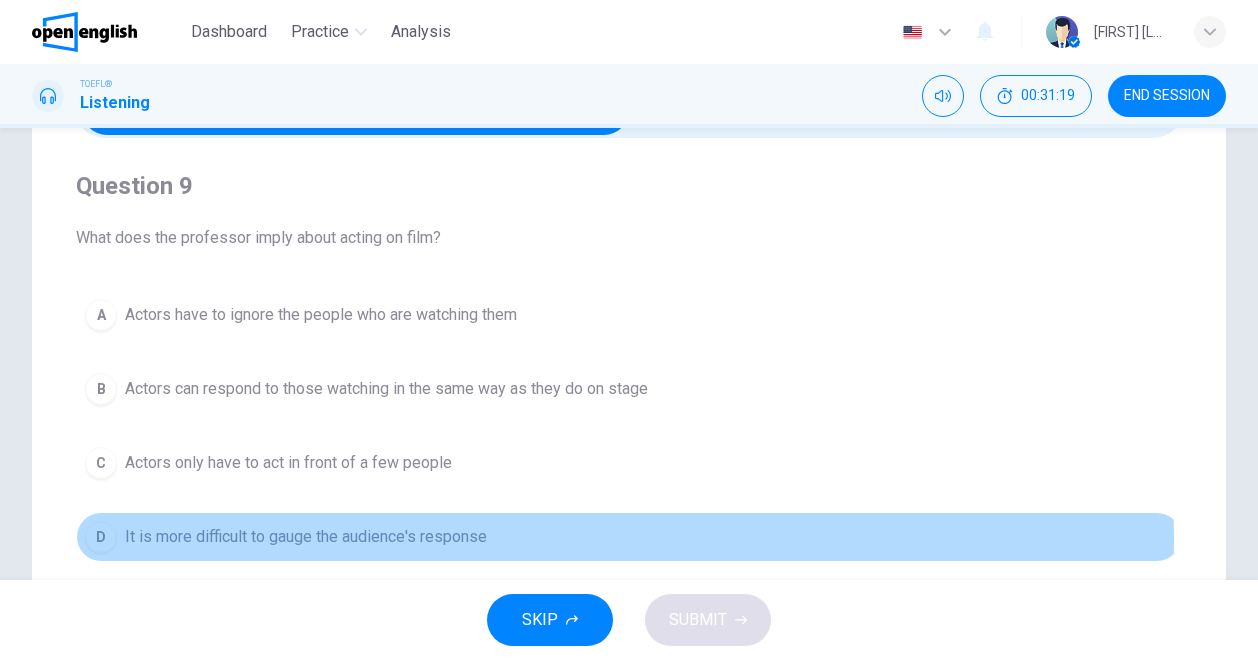 click on "It is more difficult to gauge the audience's response" at bounding box center (306, 537) 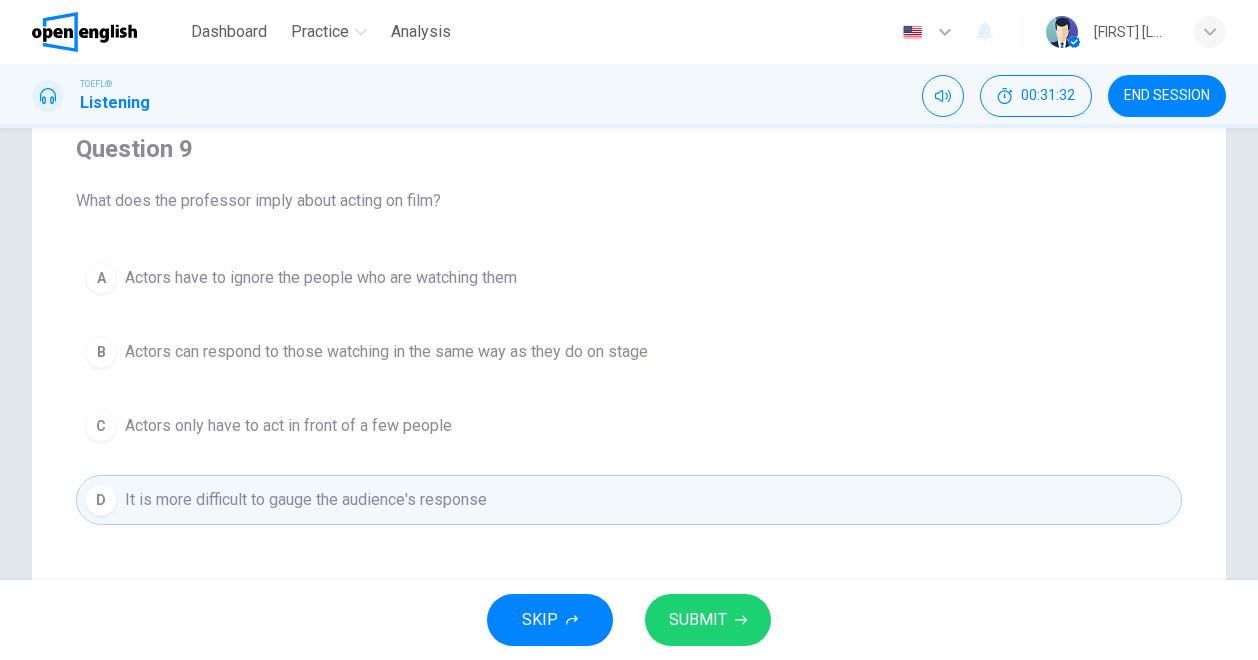 scroll, scrollTop: 166, scrollLeft: 0, axis: vertical 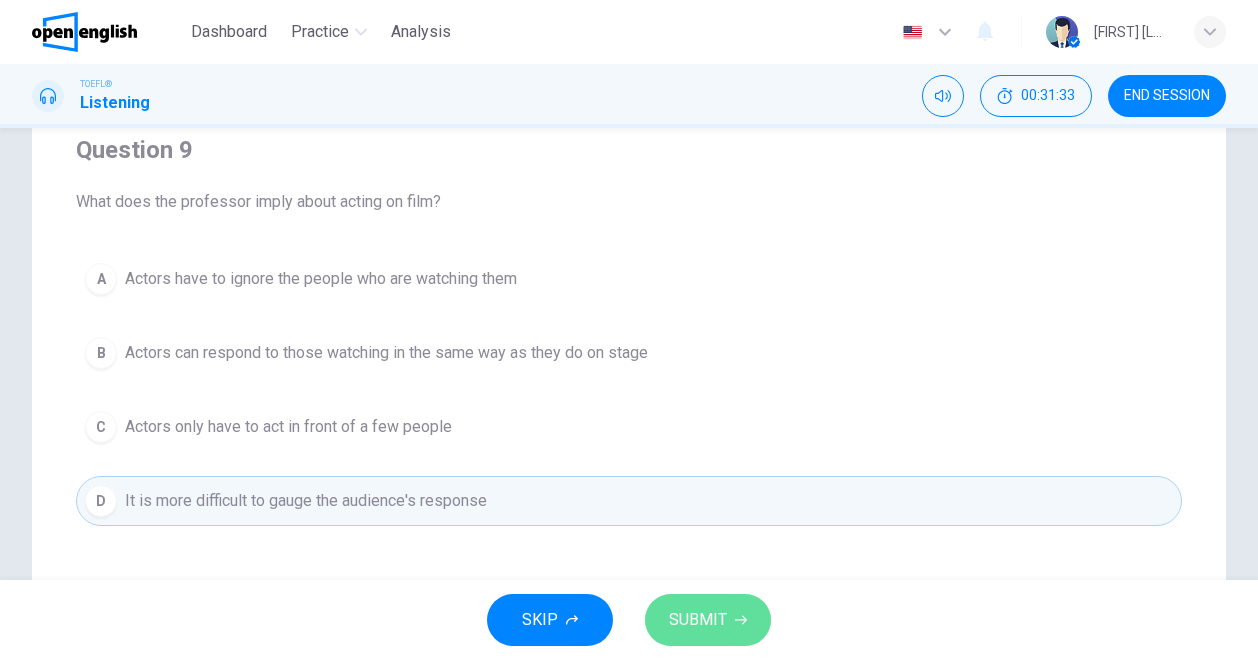 click on "SUBMIT" at bounding box center [698, 620] 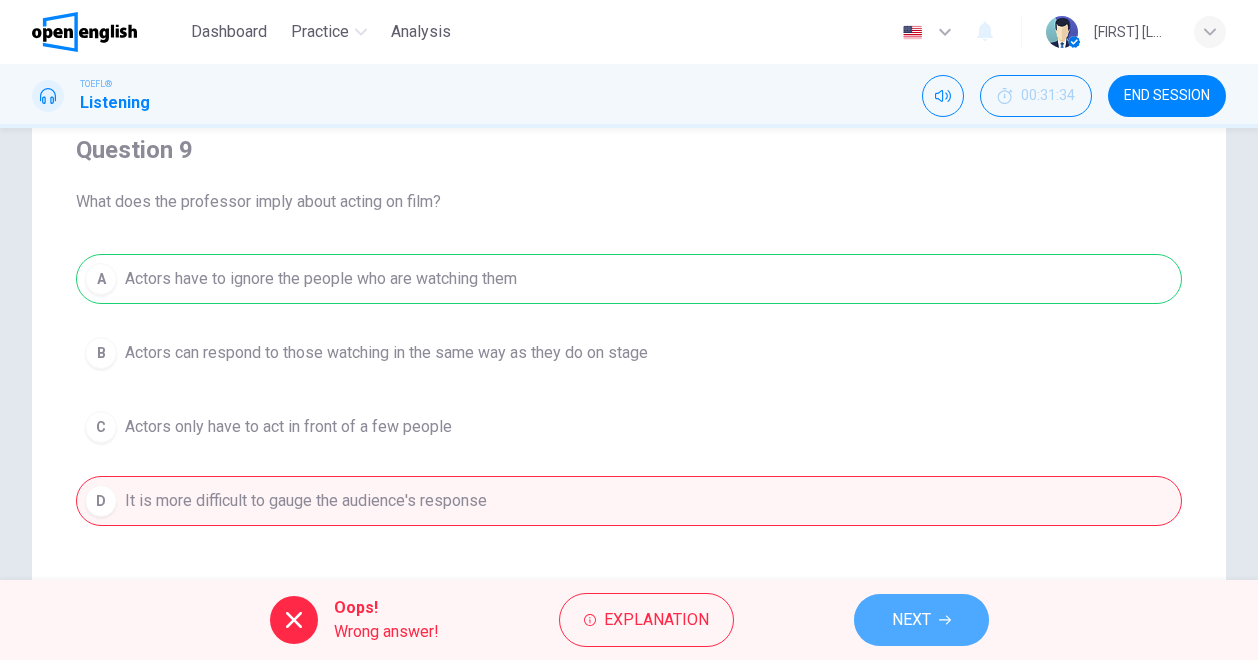 click on "NEXT" at bounding box center (921, 620) 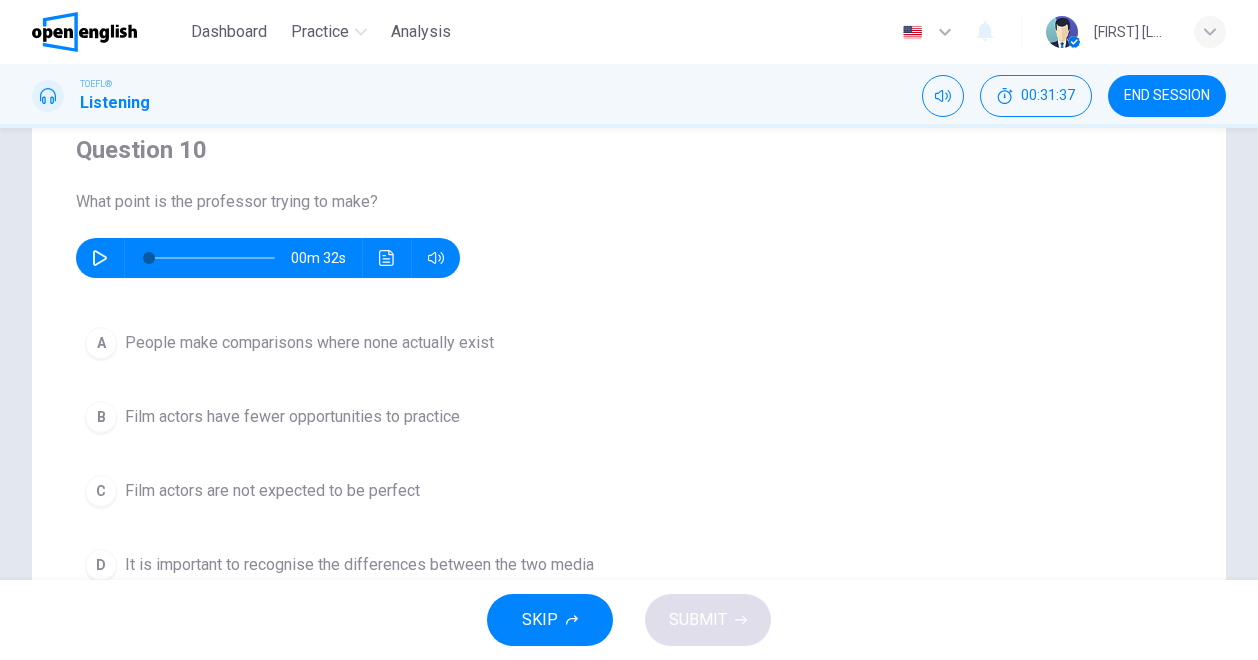 click 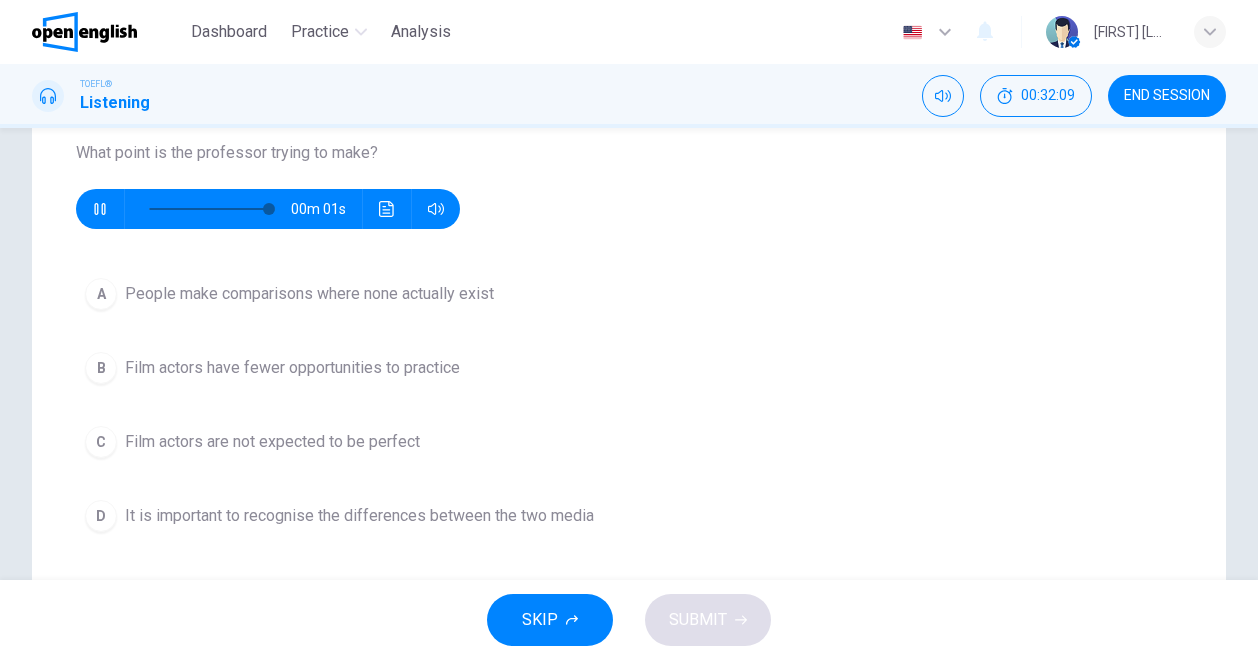 scroll, scrollTop: 226, scrollLeft: 0, axis: vertical 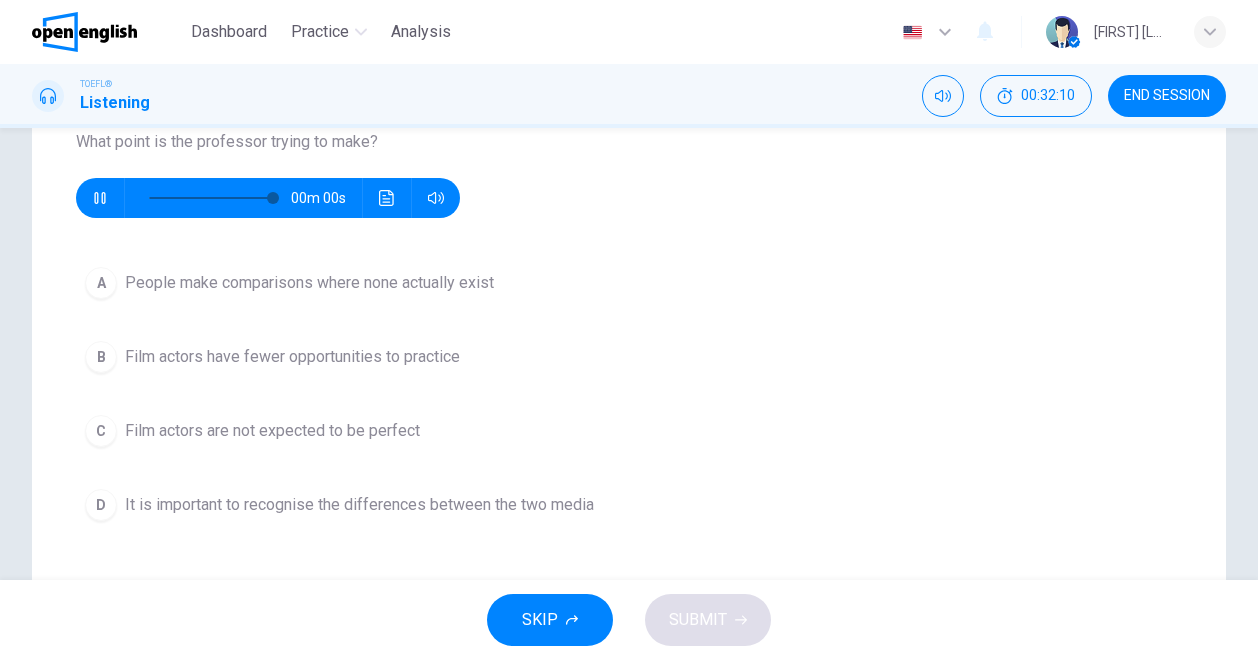 type on "*" 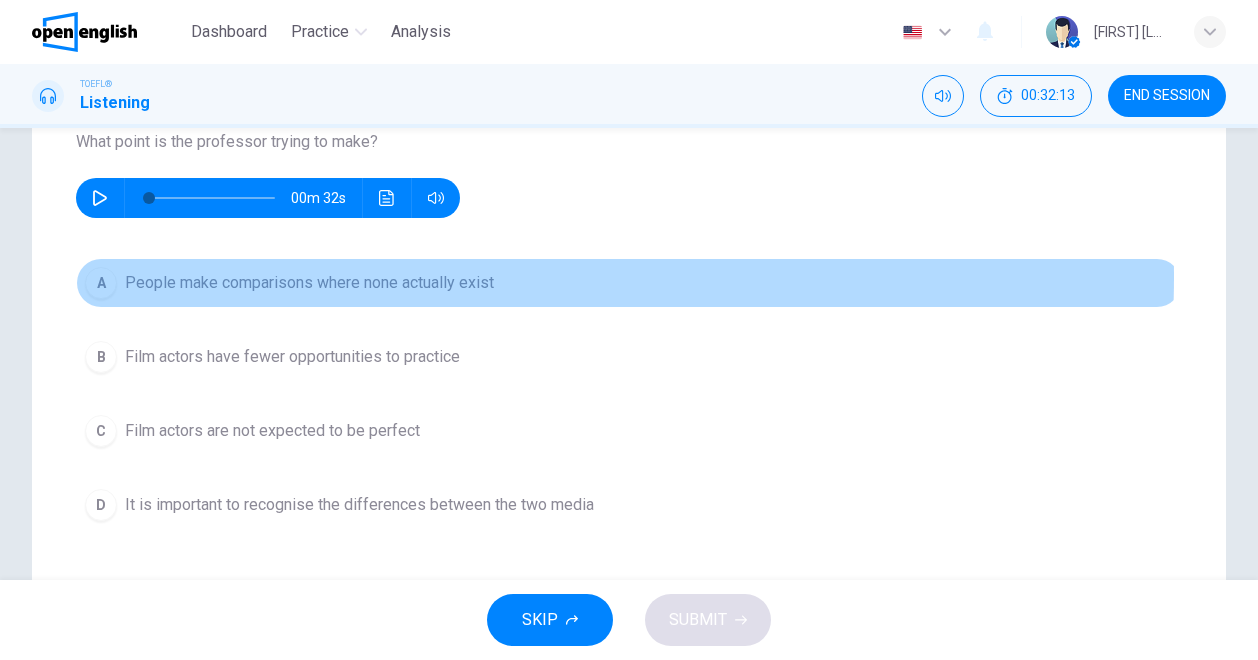 click on "People make comparisons where none actually exist" at bounding box center [309, 283] 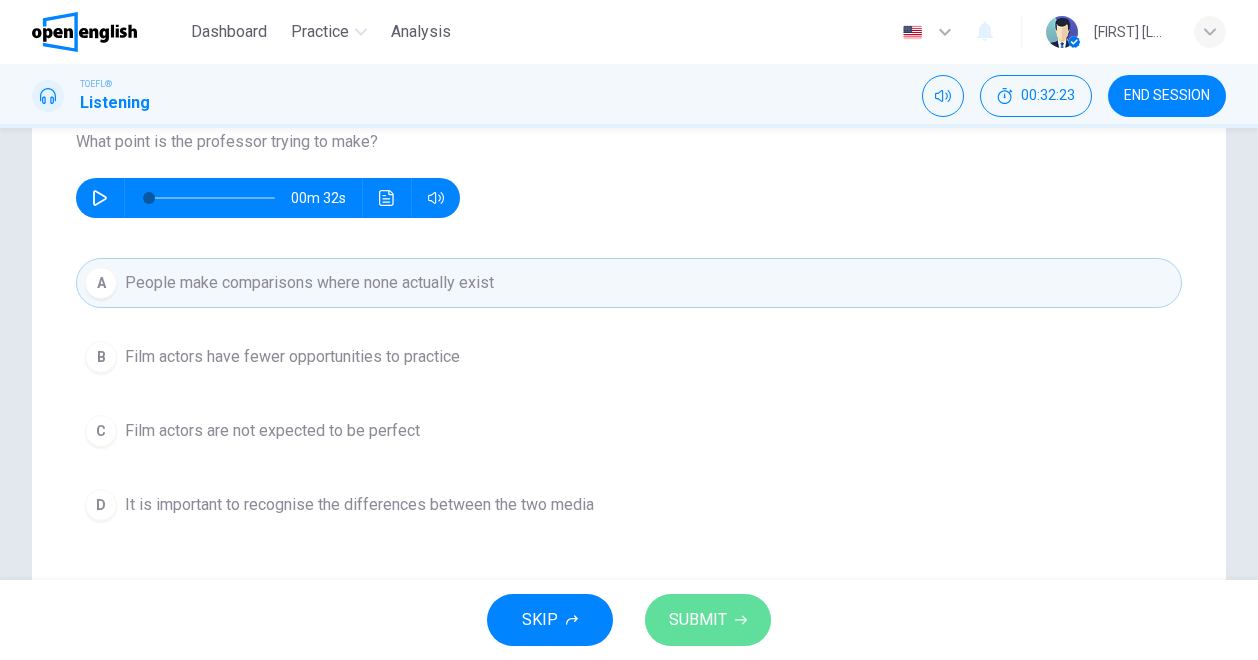 click on "SUBMIT" at bounding box center (698, 620) 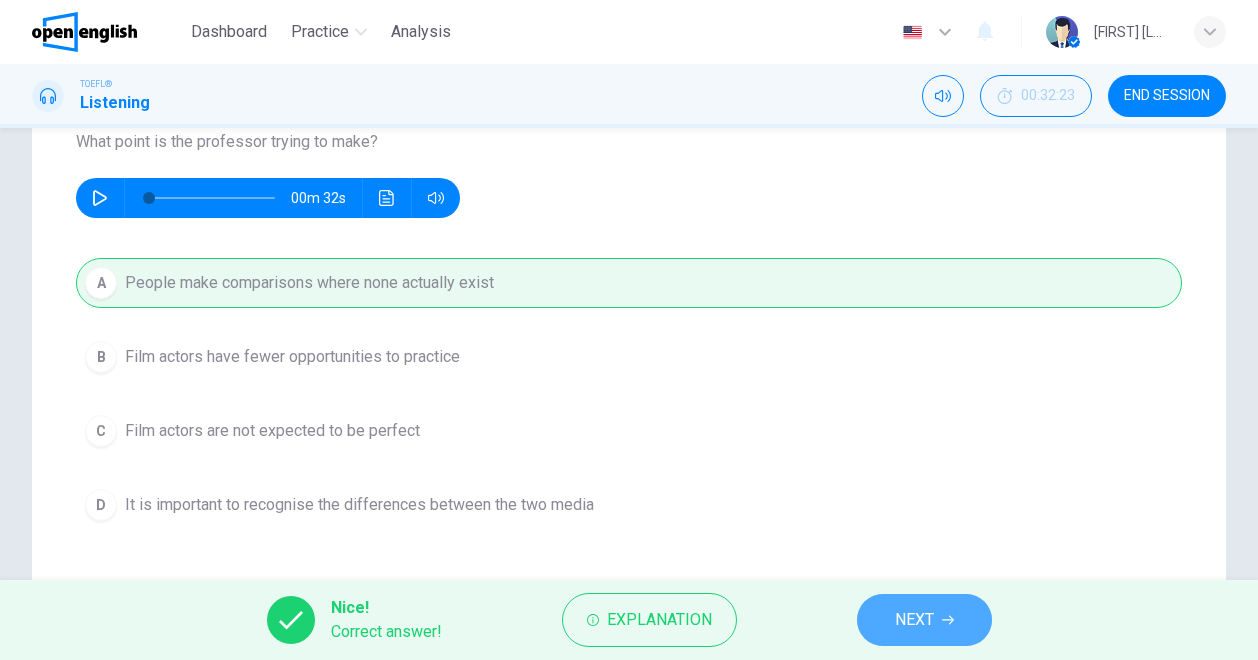 click on "NEXT" at bounding box center (924, 620) 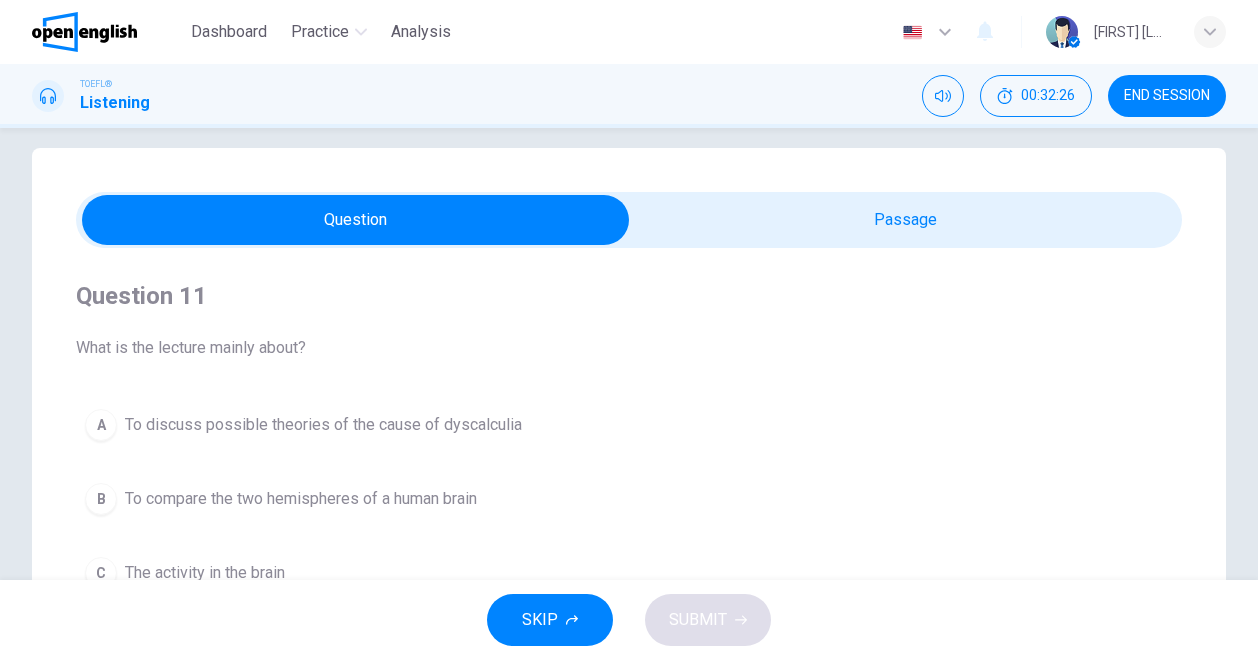 scroll, scrollTop: 0, scrollLeft: 0, axis: both 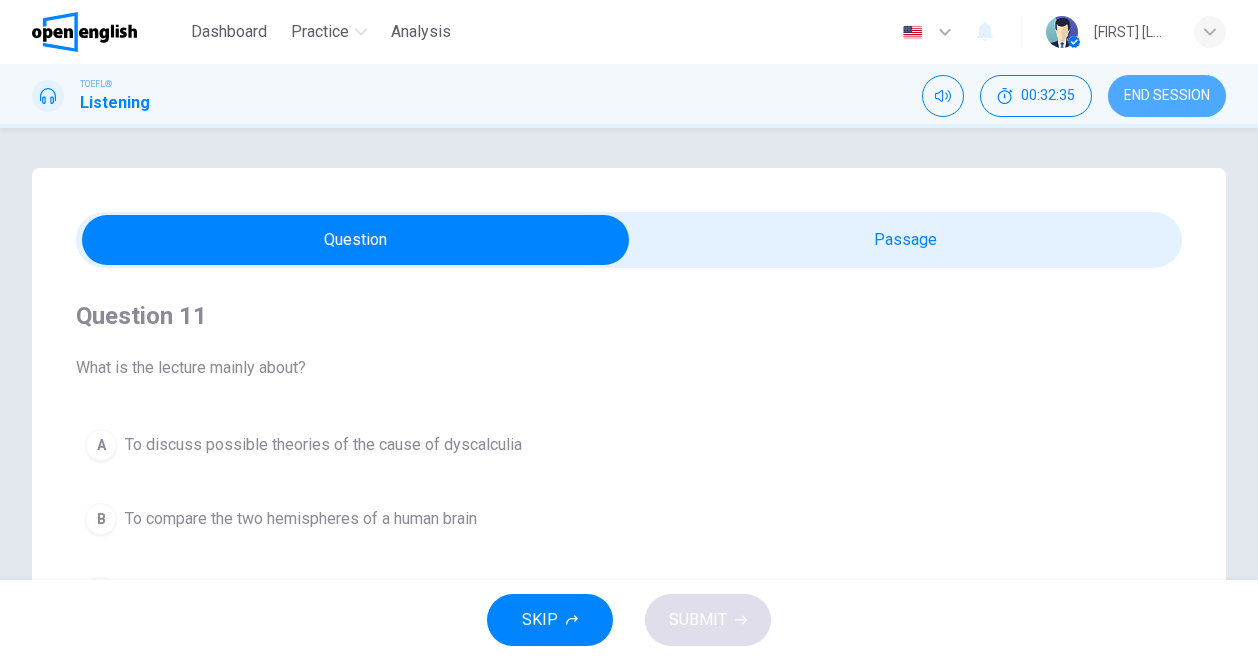 click on "END SESSION" at bounding box center (1167, 96) 